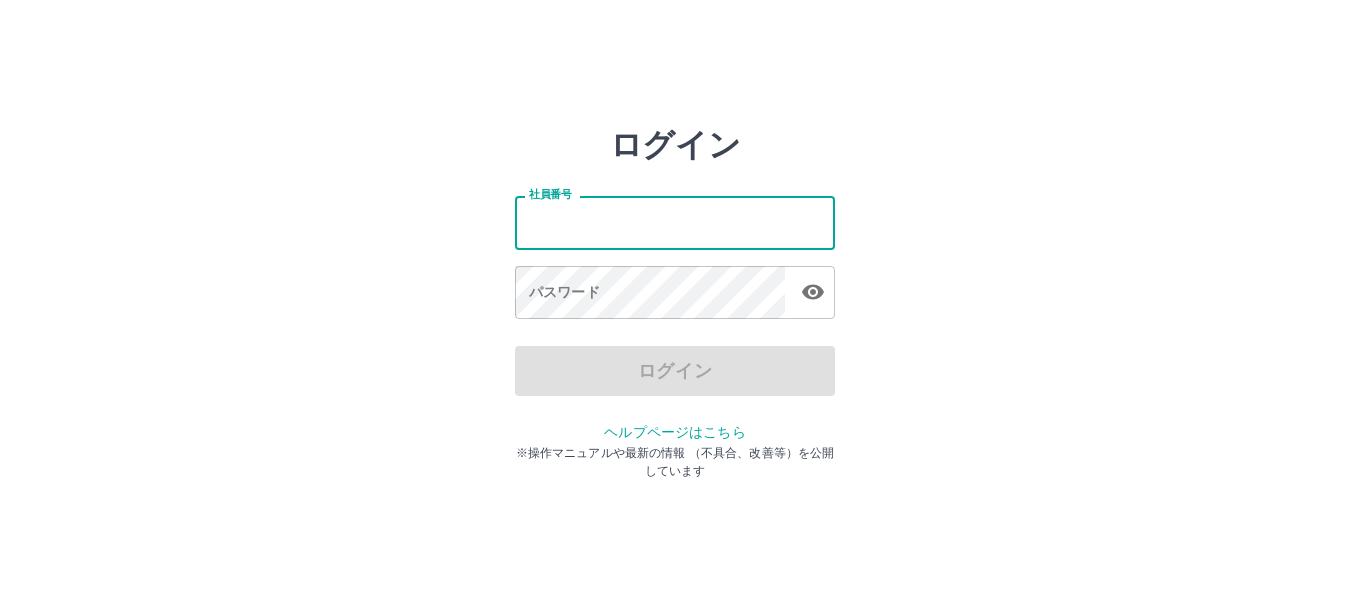 scroll, scrollTop: 0, scrollLeft: 0, axis: both 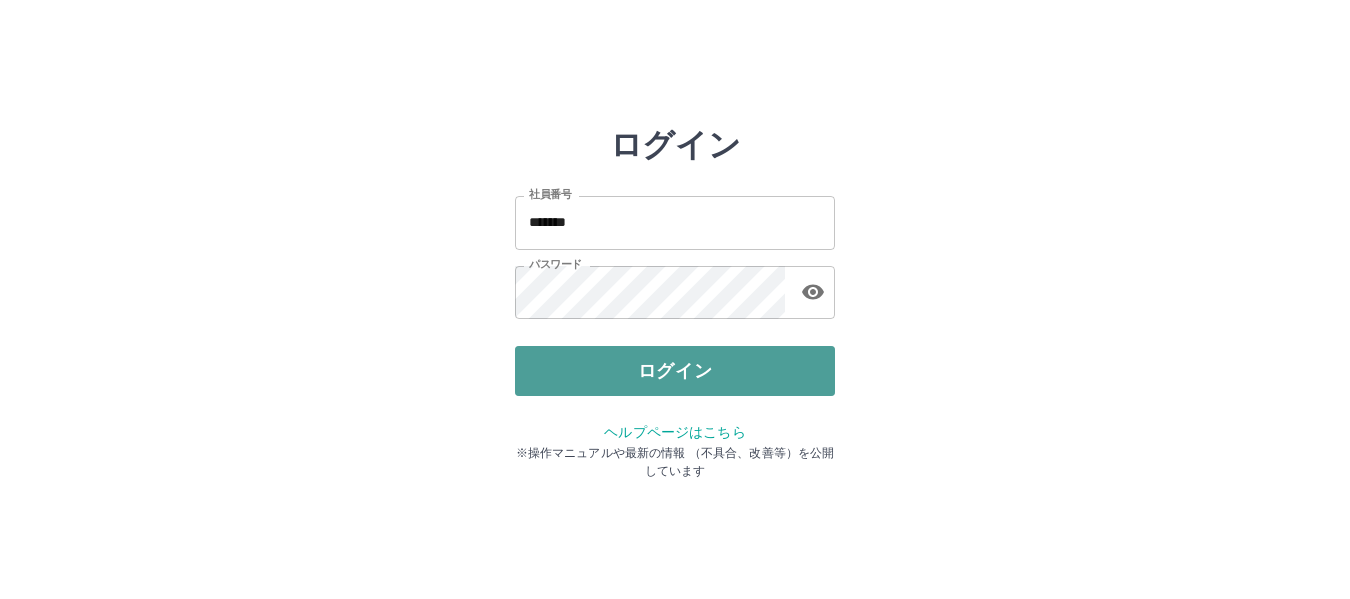 click on "ログイン" at bounding box center (675, 371) 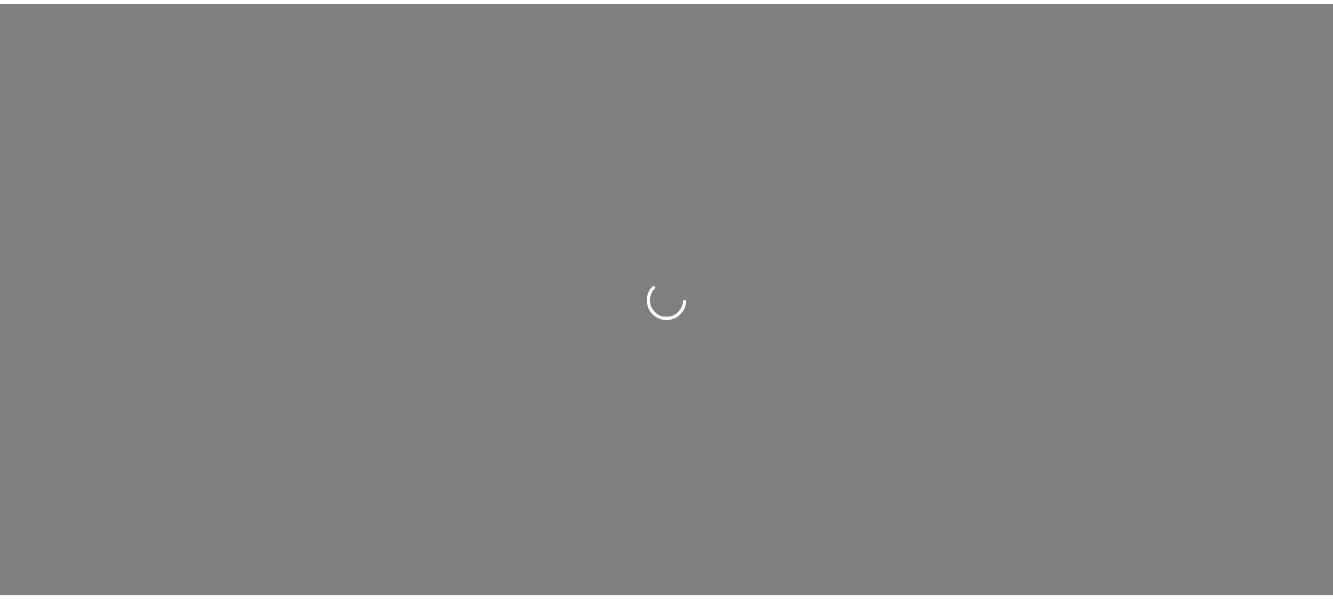 scroll, scrollTop: 0, scrollLeft: 0, axis: both 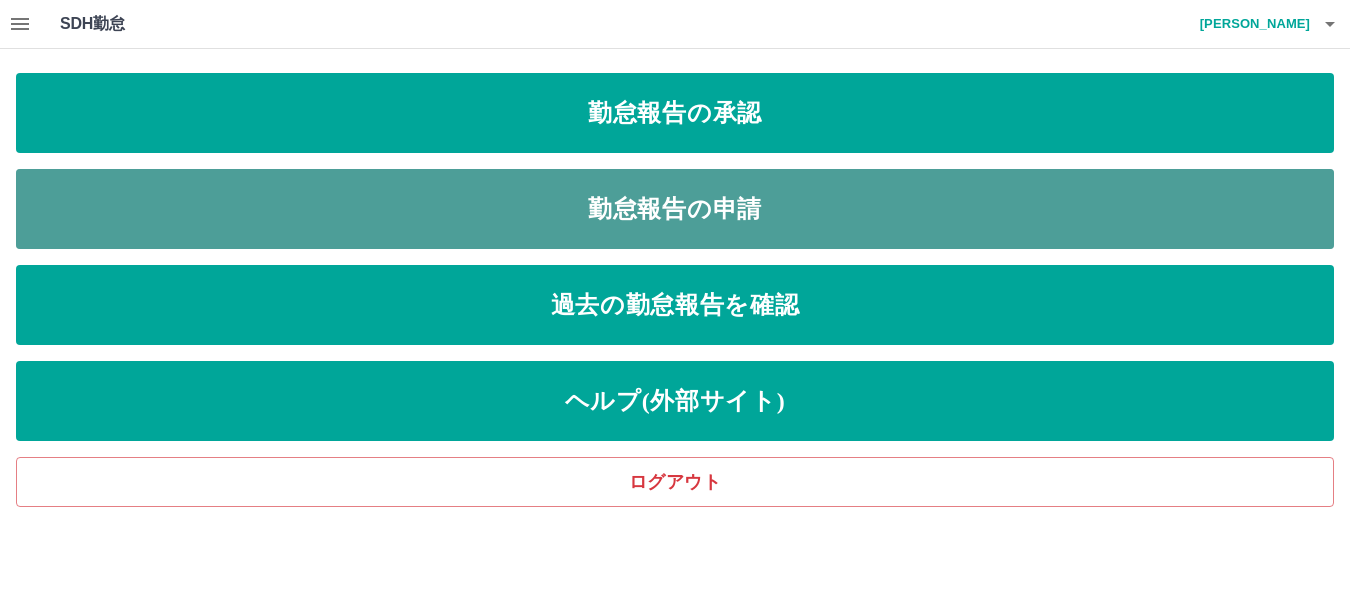 click on "勤怠報告の申請" at bounding box center (675, 209) 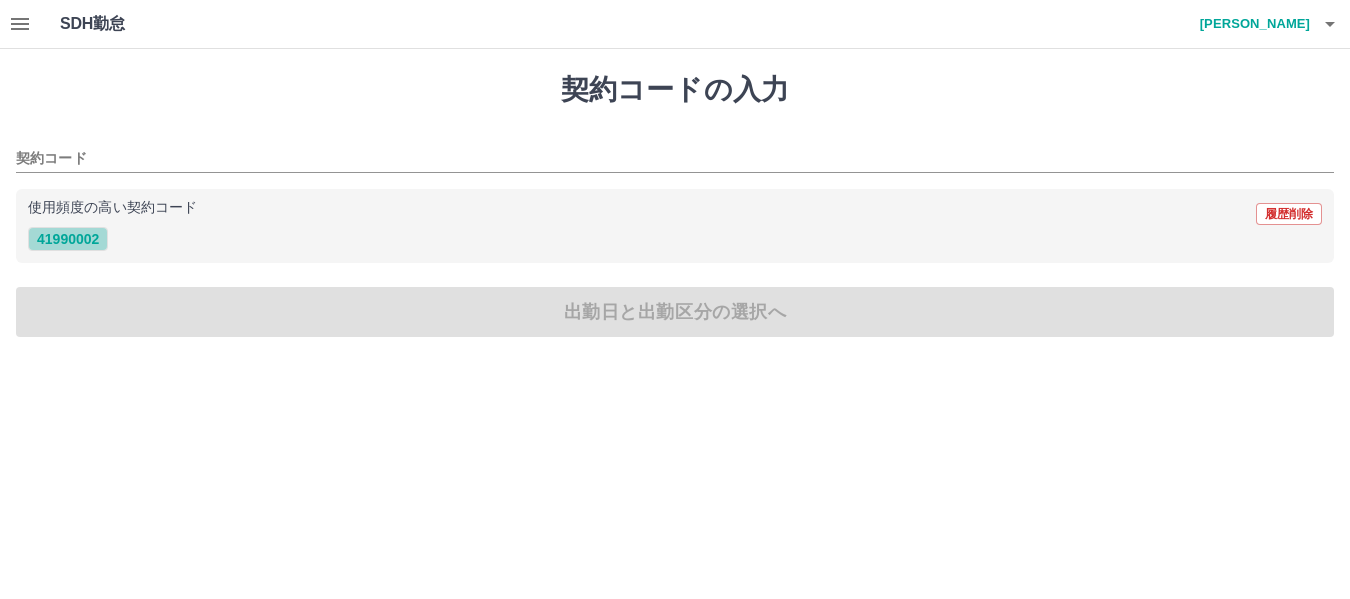 click on "41990002" at bounding box center [68, 239] 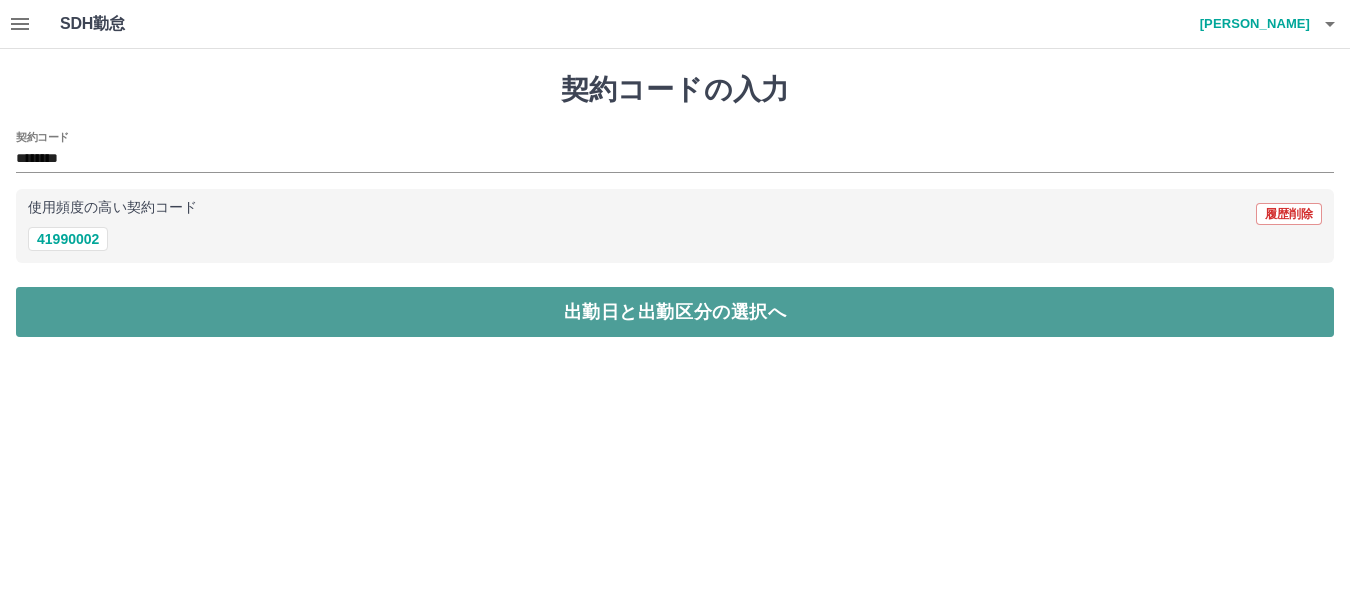 click on "出勤日と出勤区分の選択へ" at bounding box center [675, 312] 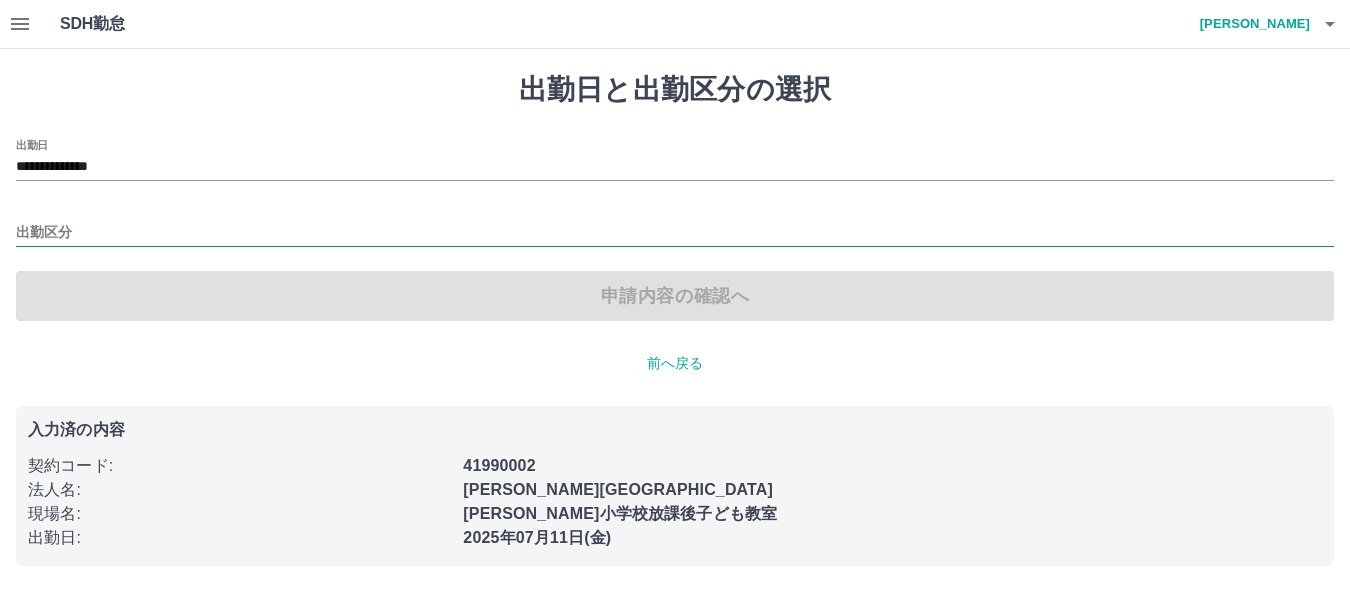 click on "出勤区分" at bounding box center (675, 233) 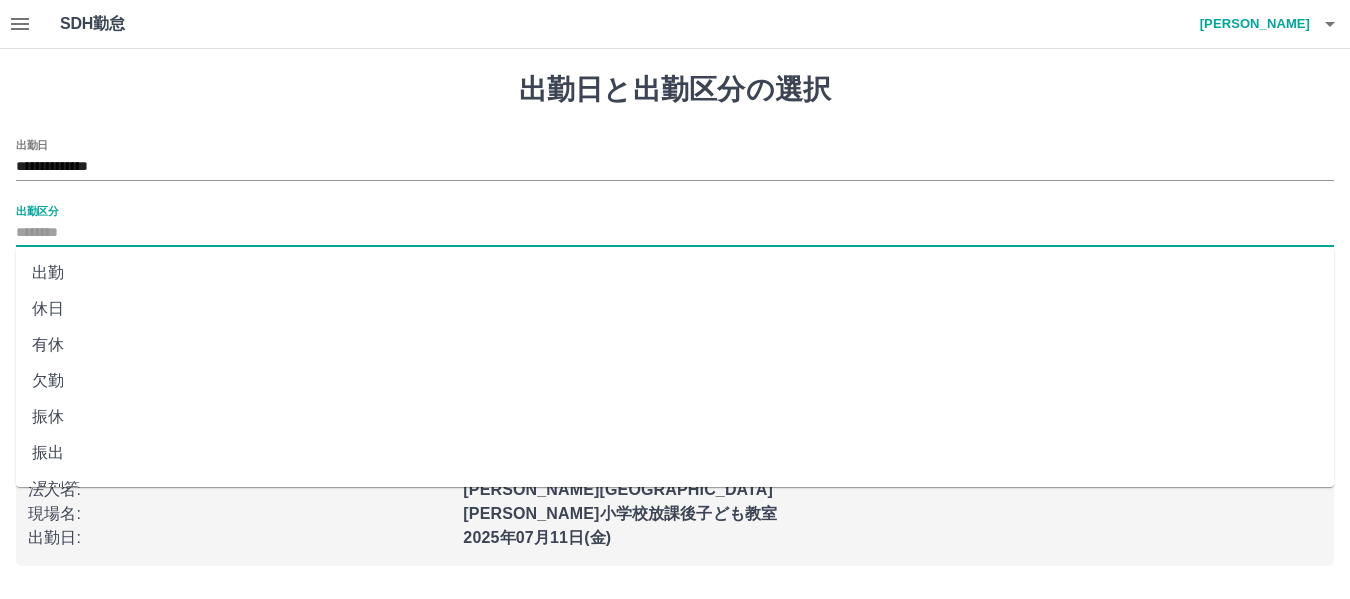 click on "出勤" at bounding box center [675, 273] 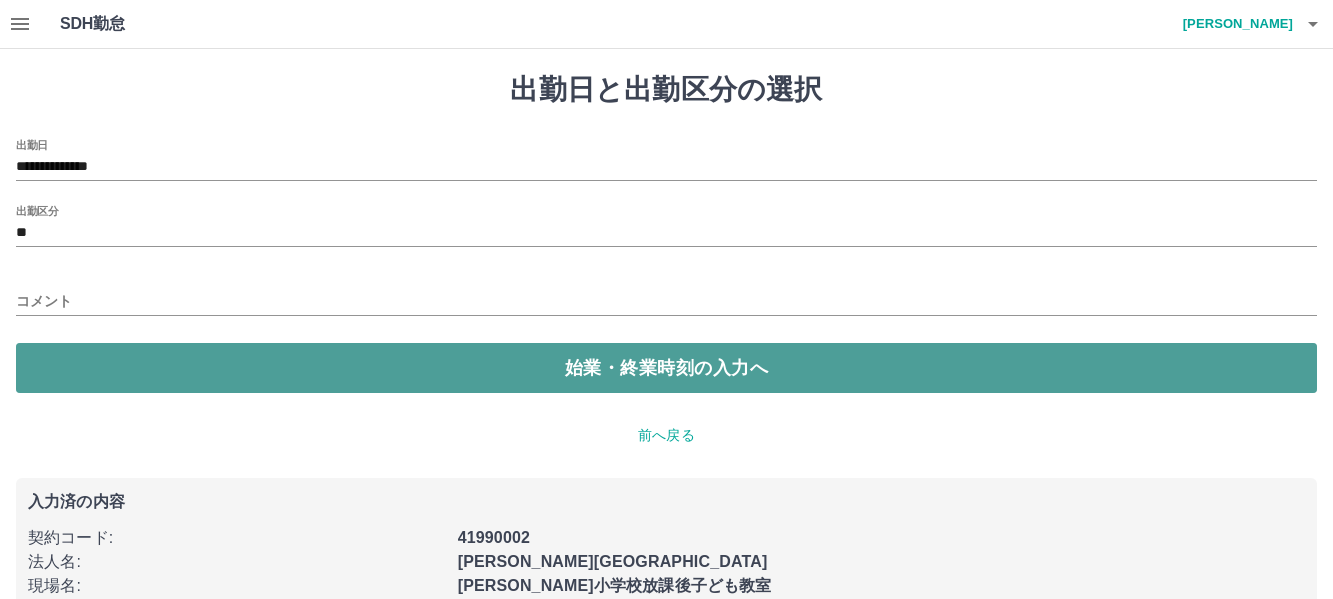 click on "始業・終業時刻の入力へ" at bounding box center [666, 368] 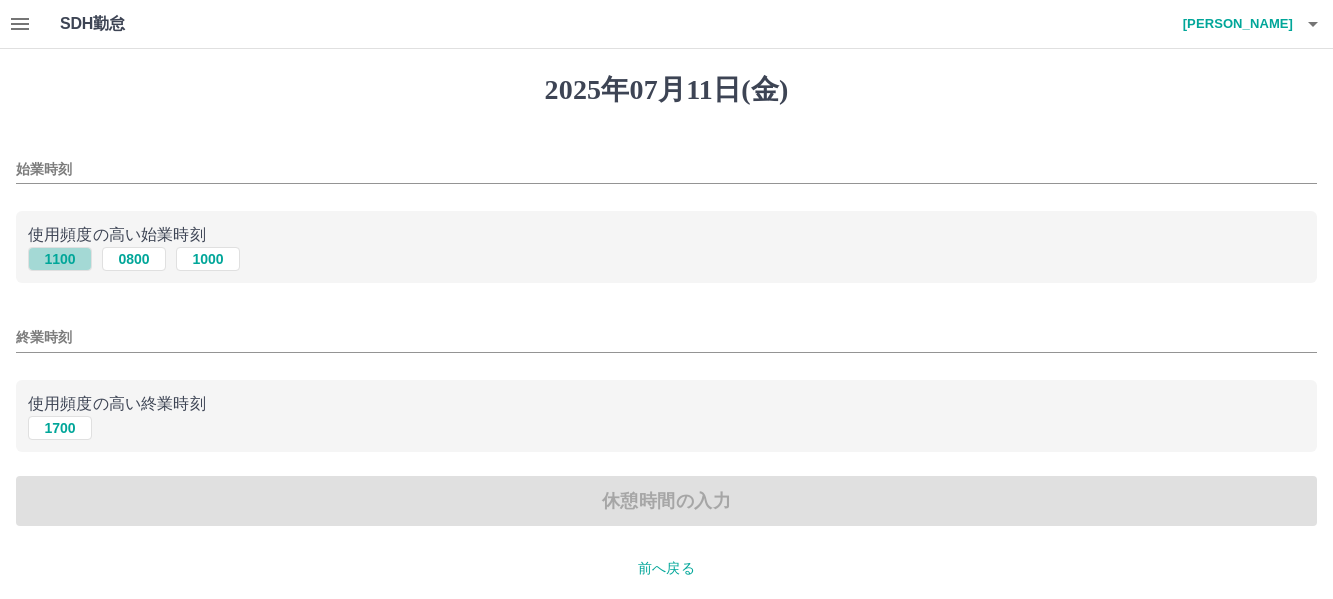 click on "1100" at bounding box center (60, 259) 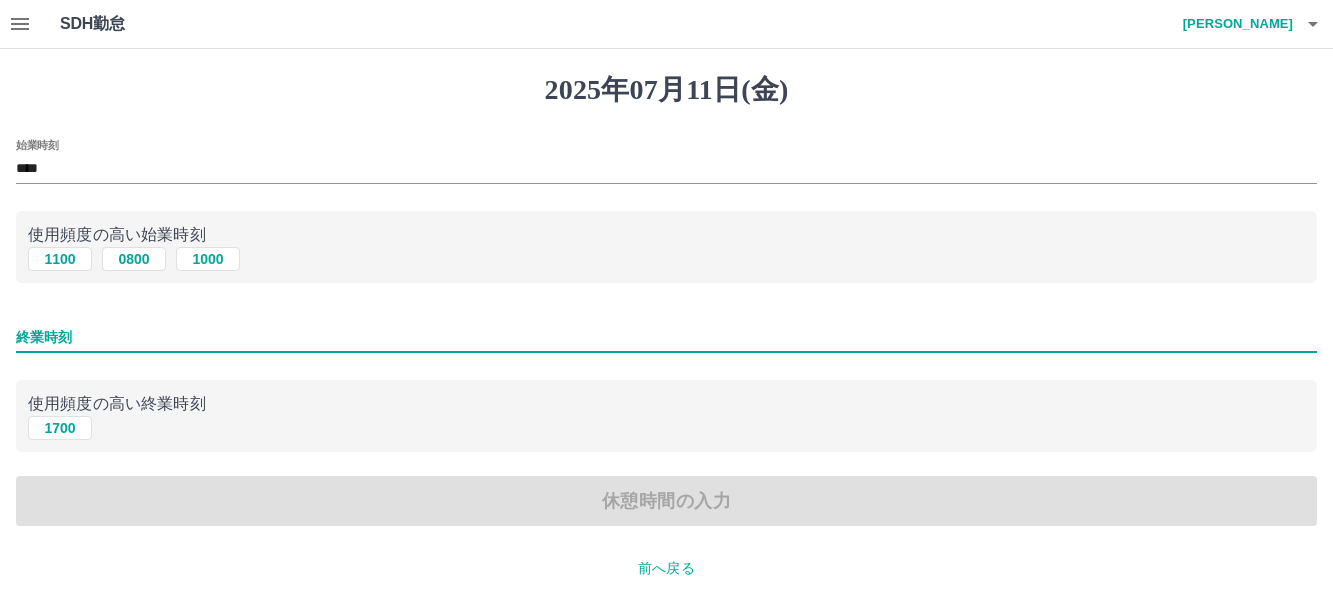 click on "終業時刻" at bounding box center (666, 337) 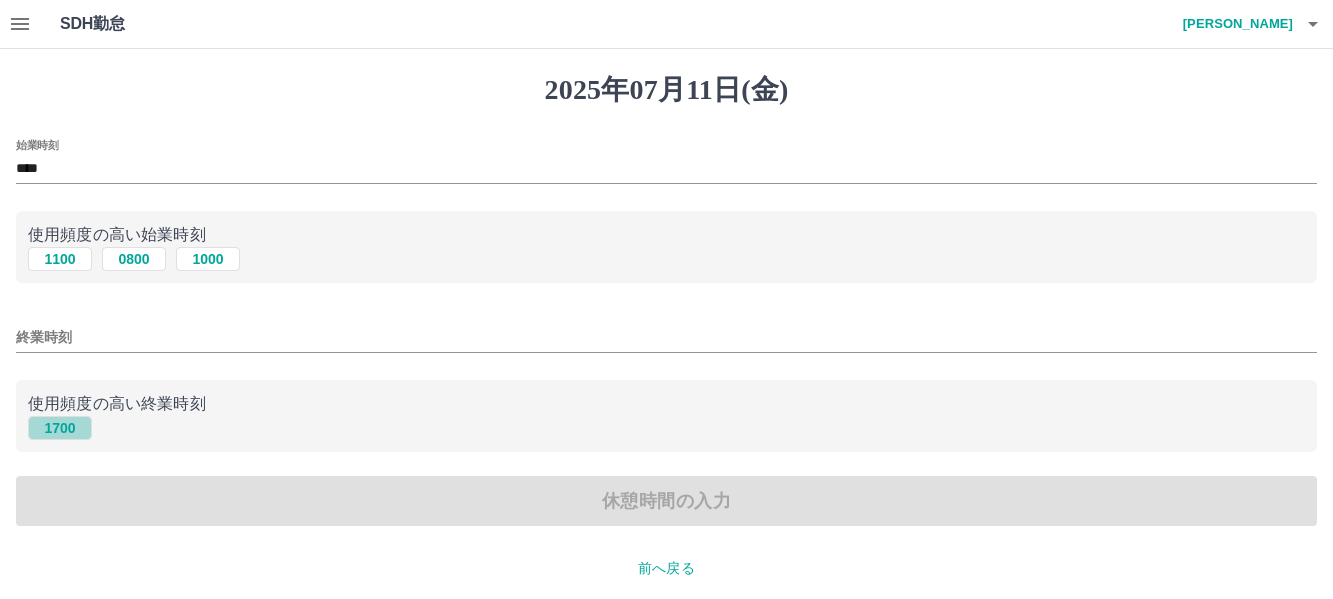 click on "1700" at bounding box center [60, 428] 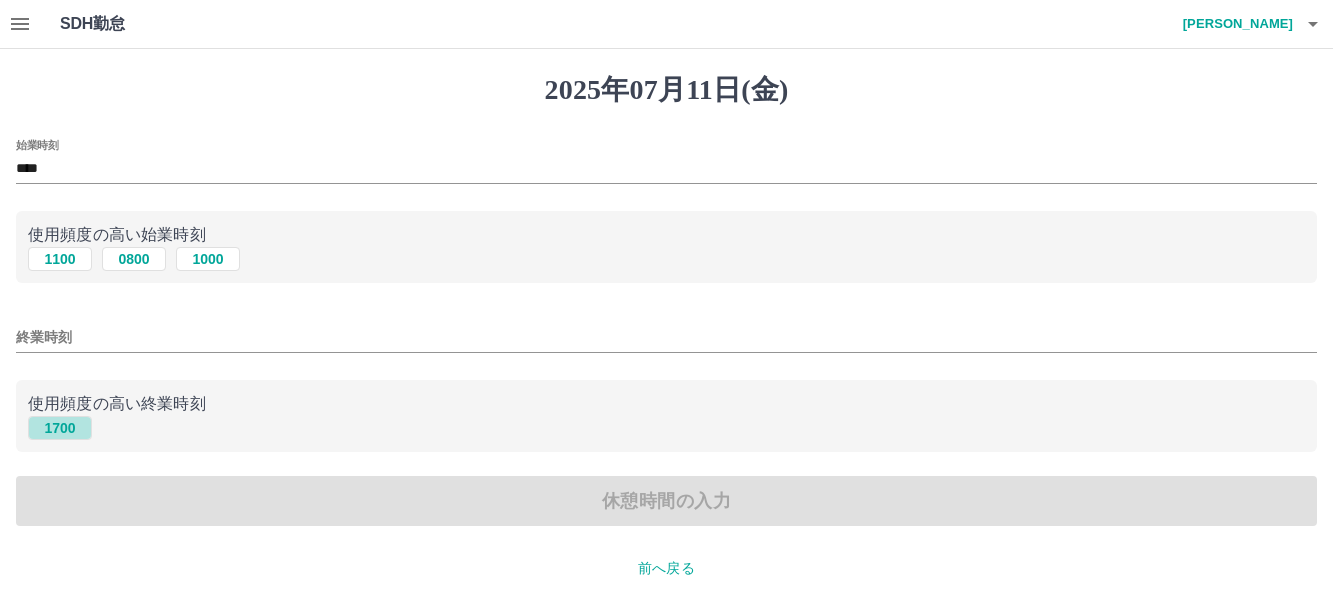 type on "****" 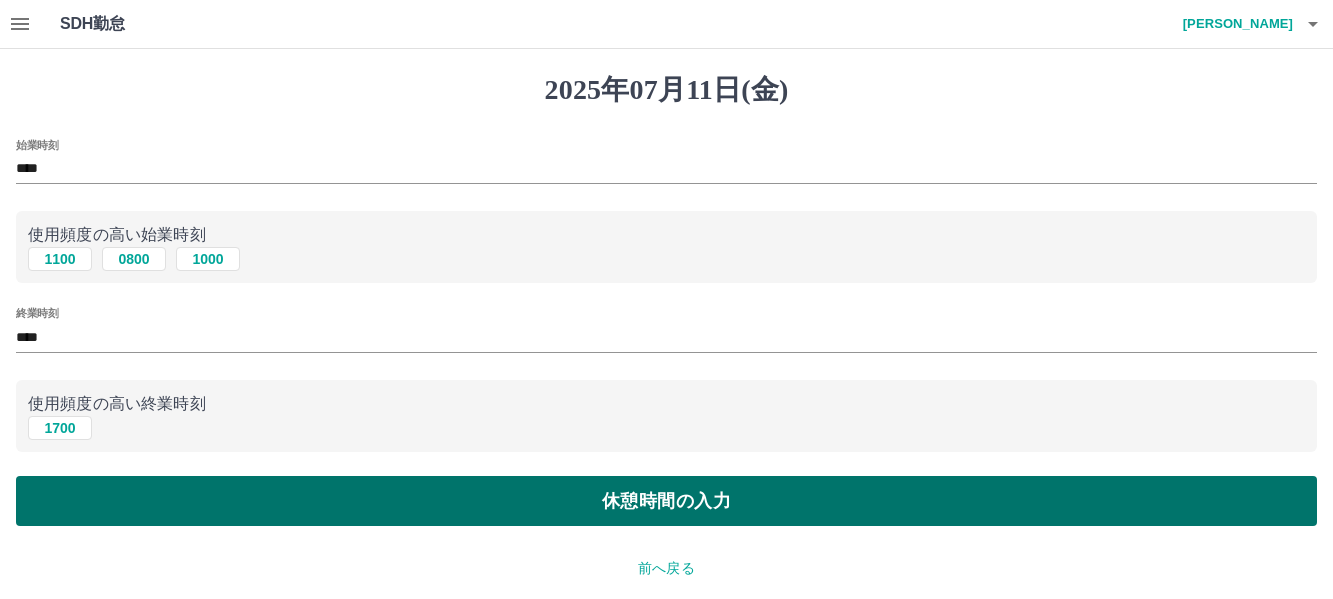 click on "休憩時間の入力" at bounding box center (666, 501) 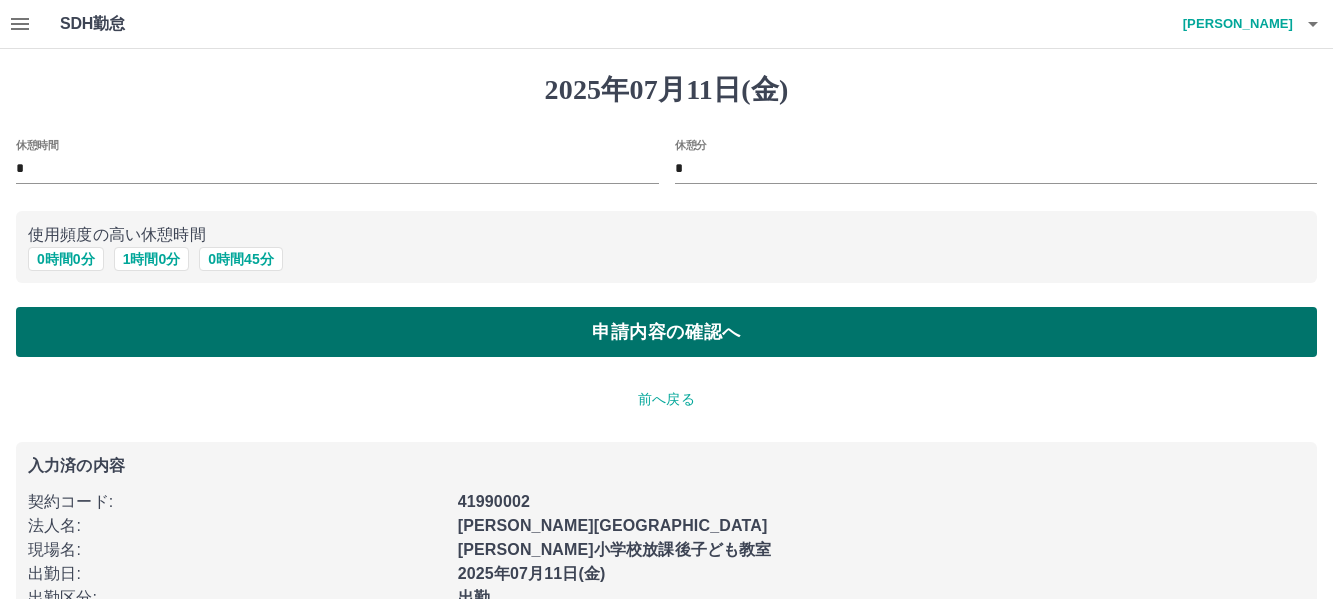 click on "申請内容の確認へ" at bounding box center [666, 332] 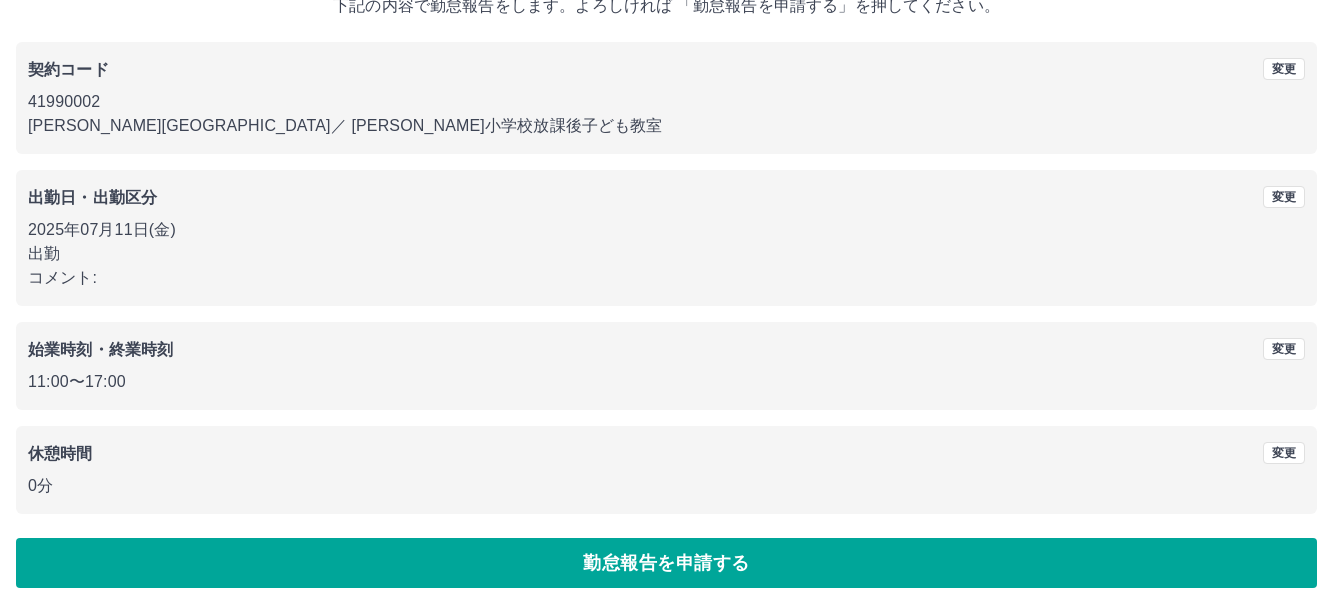 scroll, scrollTop: 150, scrollLeft: 0, axis: vertical 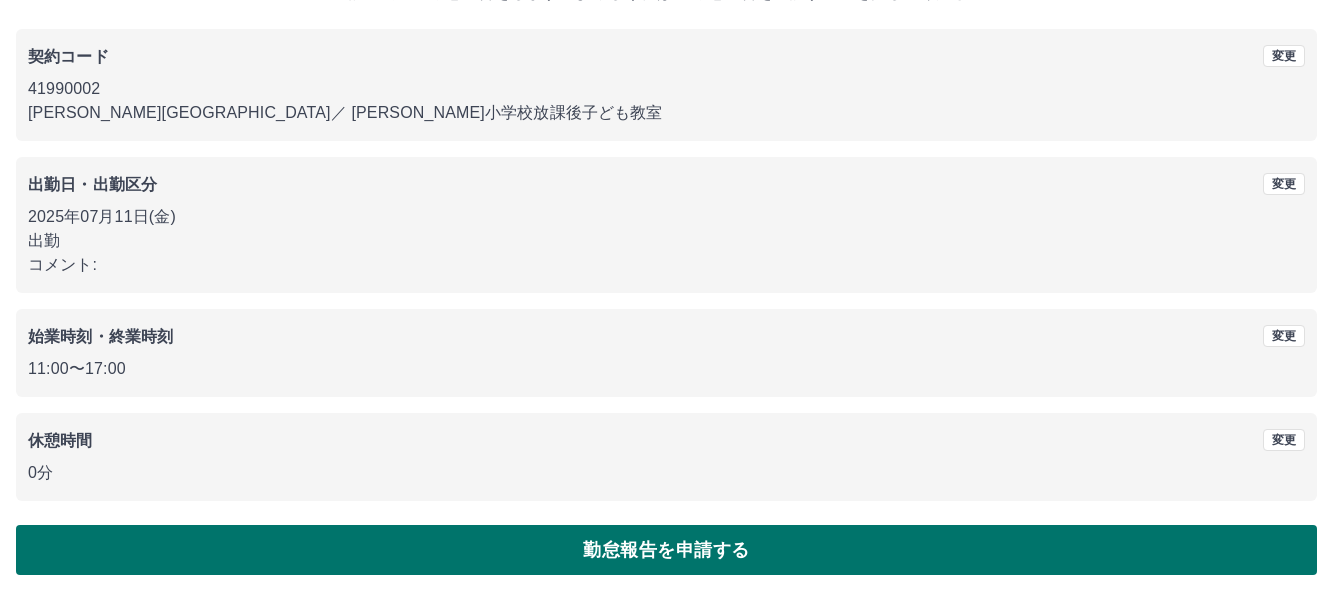 click on "勤怠報告を申請する" at bounding box center [666, 550] 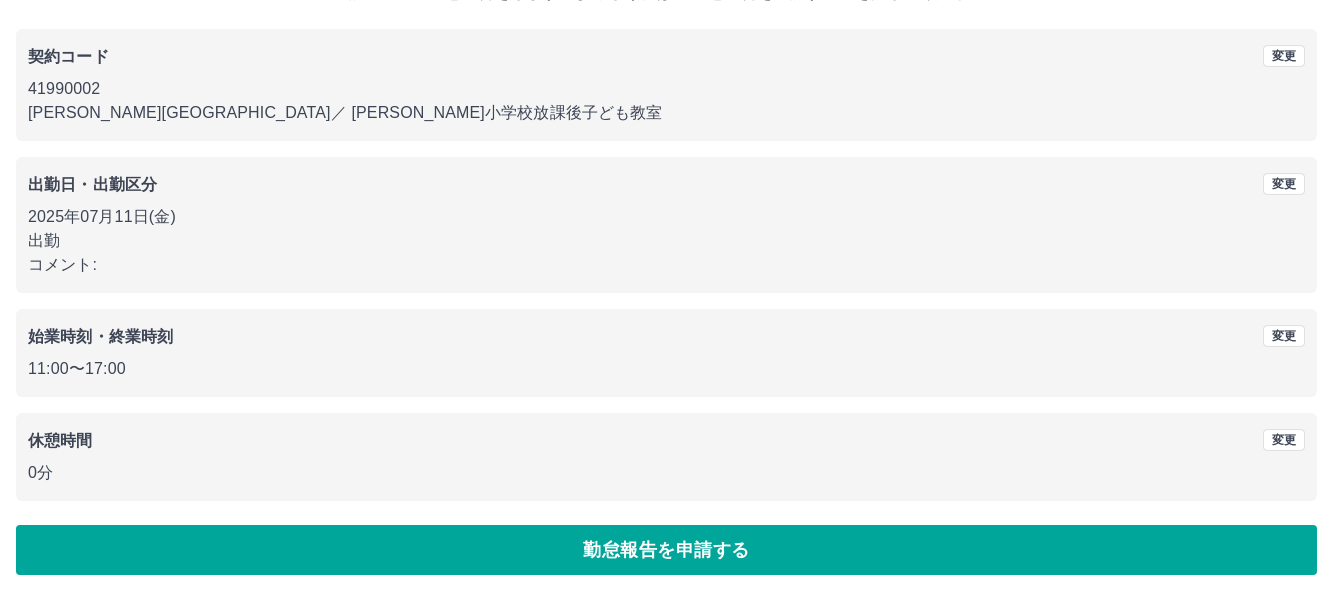 scroll, scrollTop: 0, scrollLeft: 0, axis: both 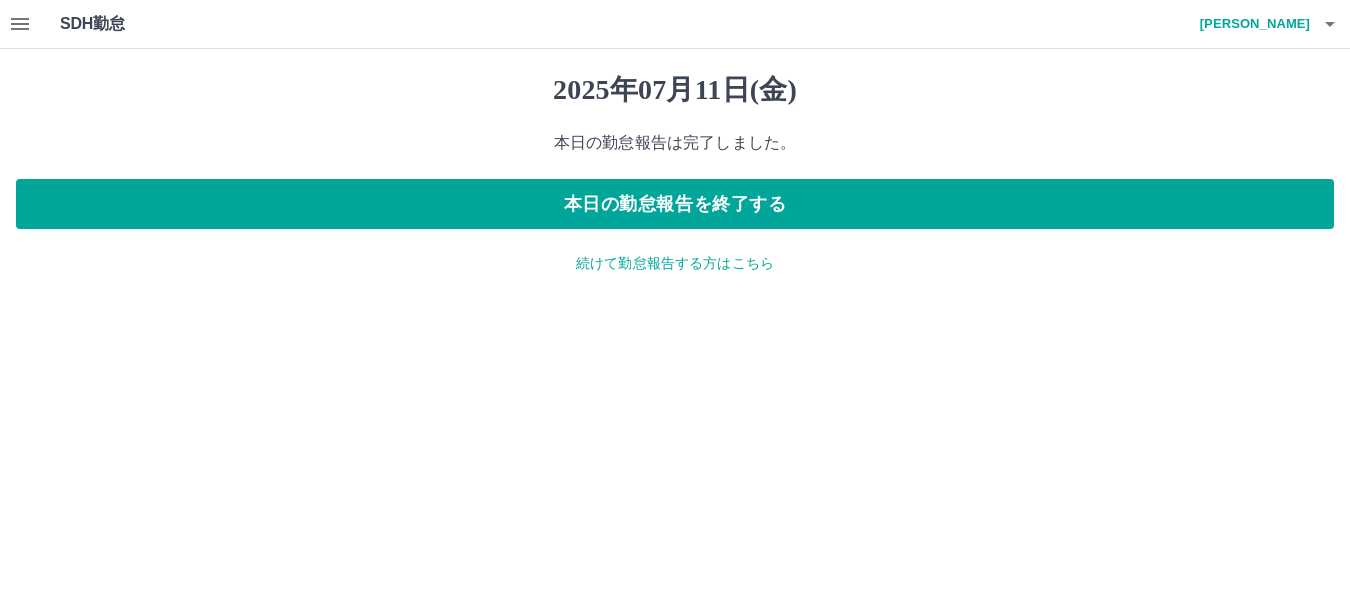 click 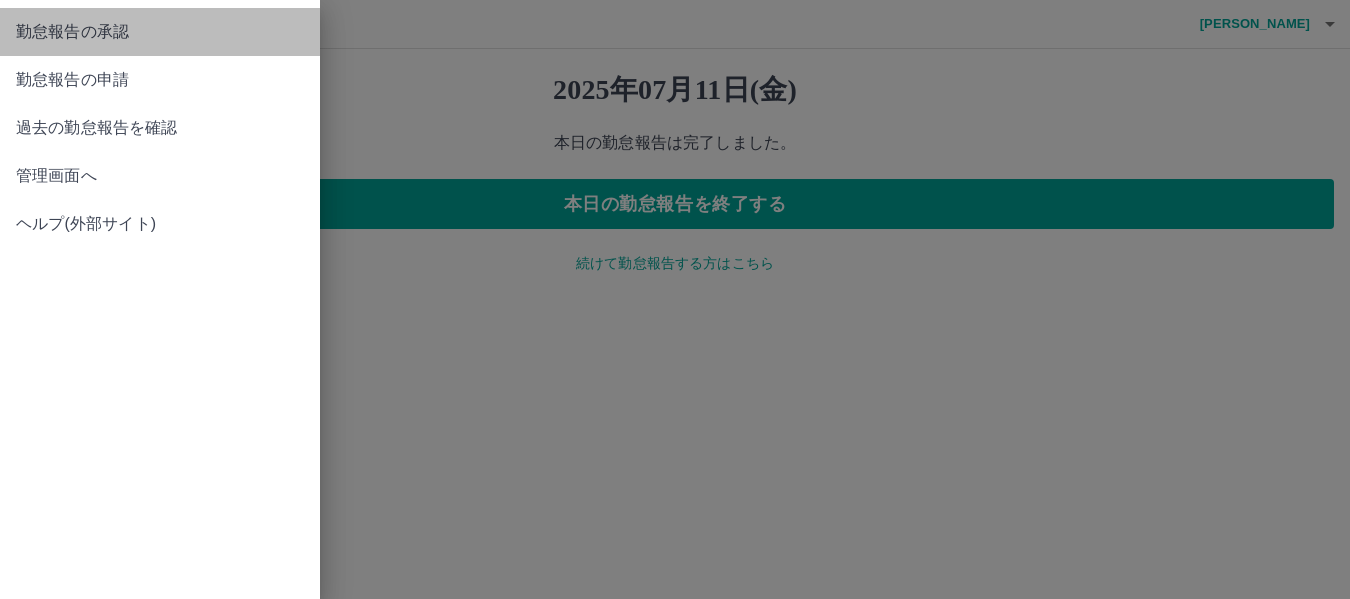 click on "勤怠報告の承認" at bounding box center (160, 32) 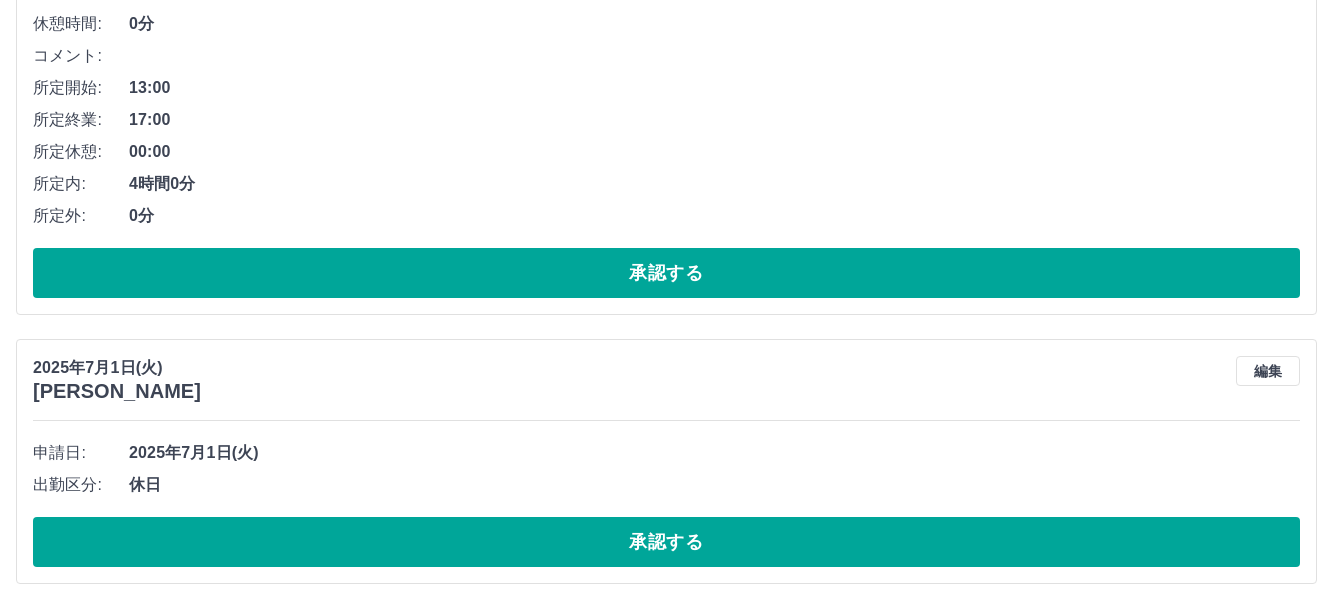 scroll, scrollTop: 2689, scrollLeft: 0, axis: vertical 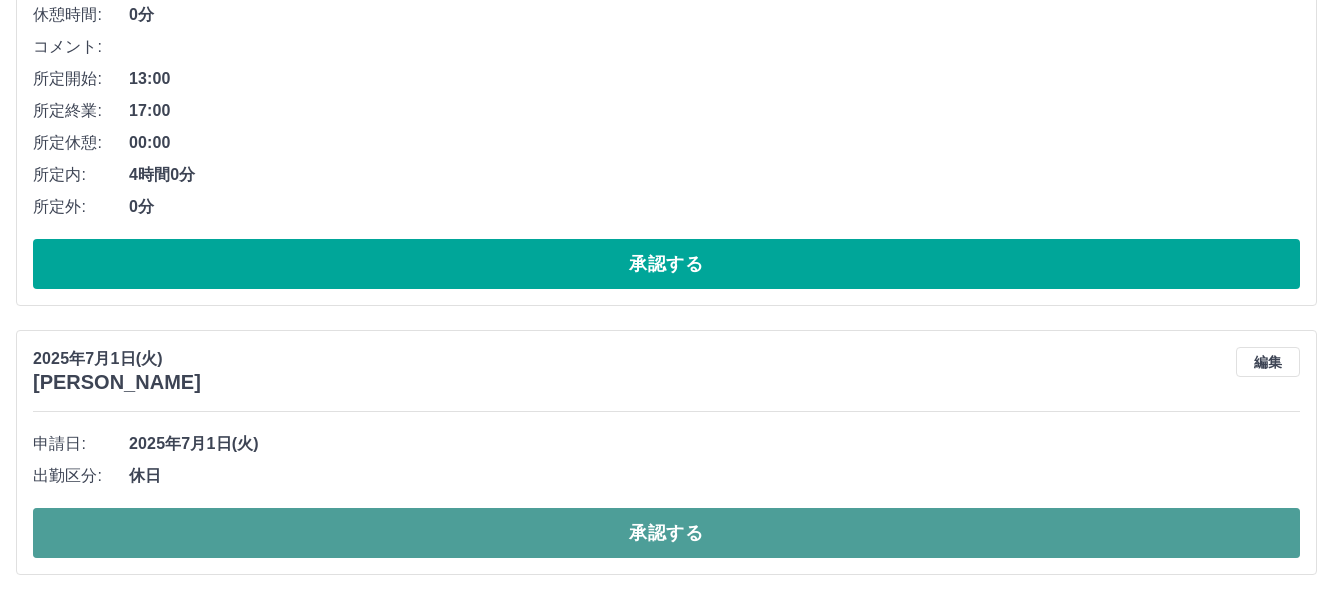 click on "承認する" at bounding box center (666, 533) 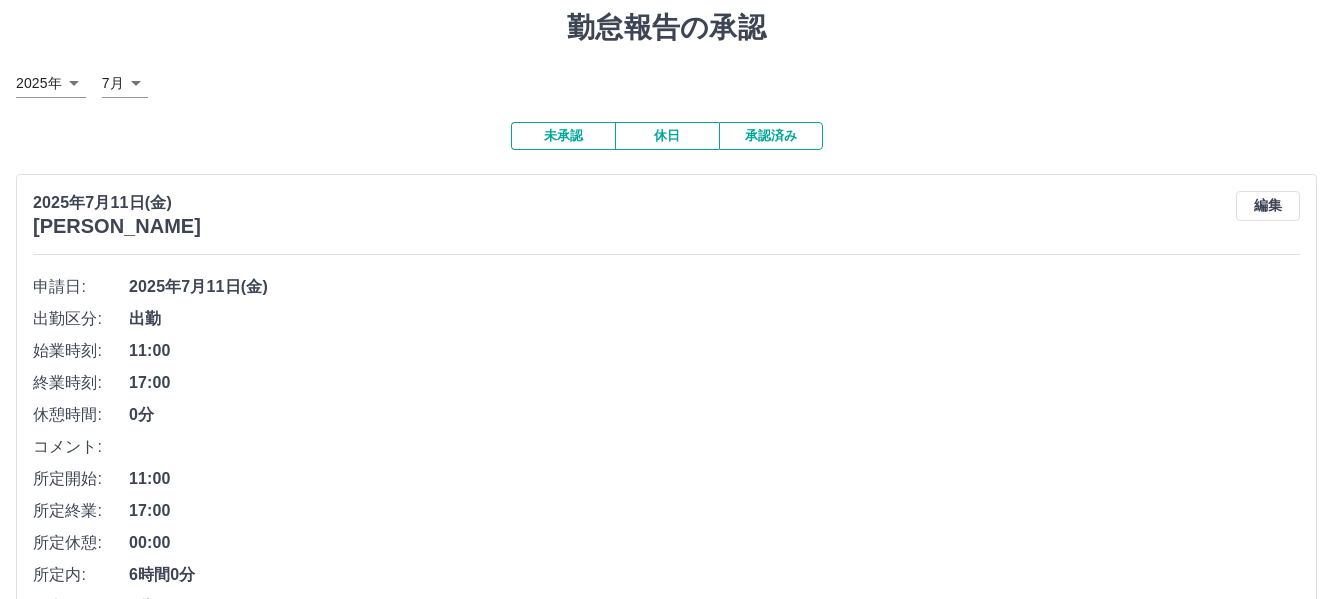 scroll, scrollTop: 0, scrollLeft: 0, axis: both 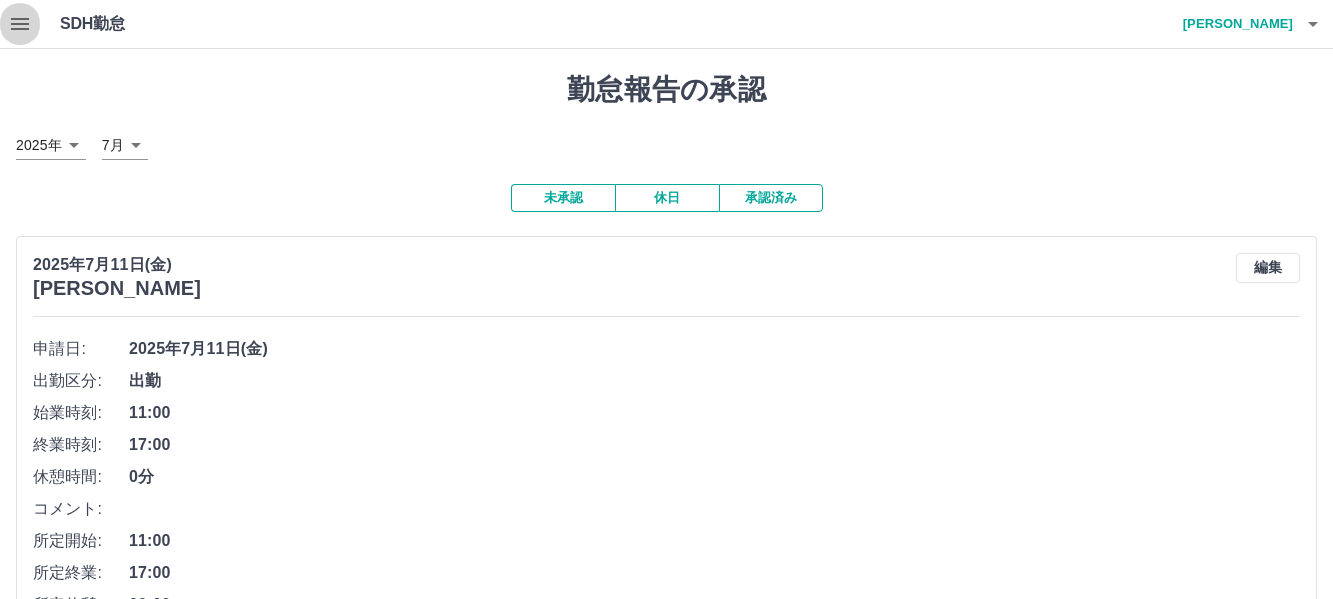 click 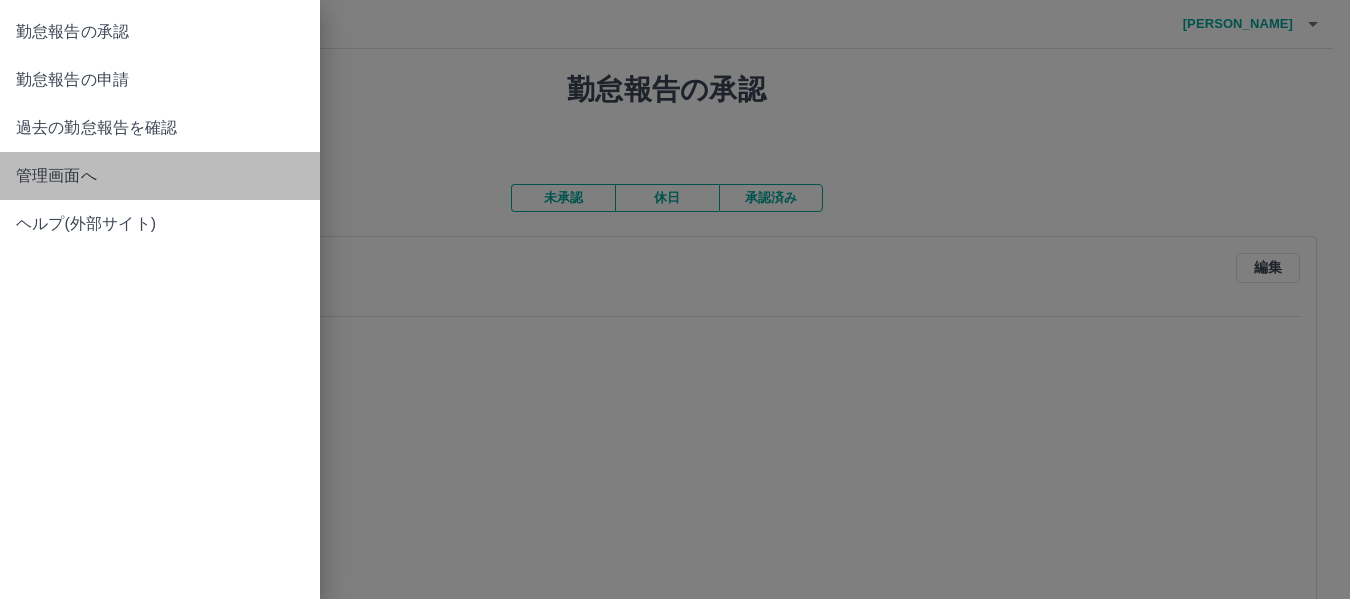 click on "管理画面へ" at bounding box center (160, 176) 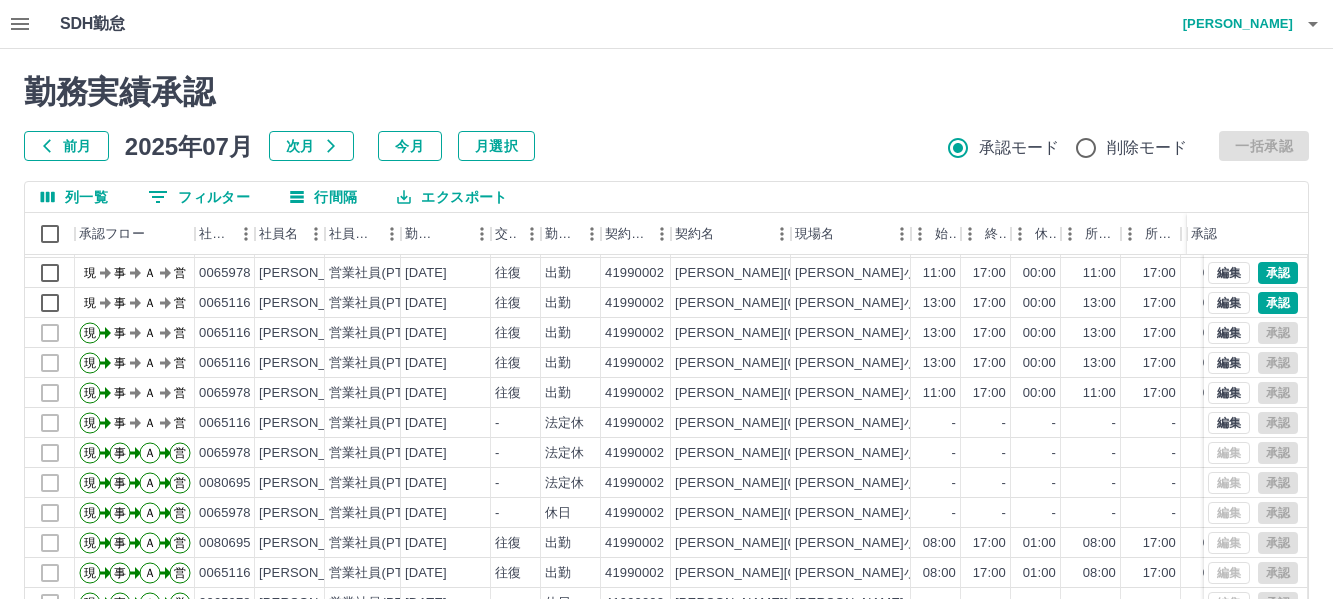 scroll, scrollTop: 104, scrollLeft: 0, axis: vertical 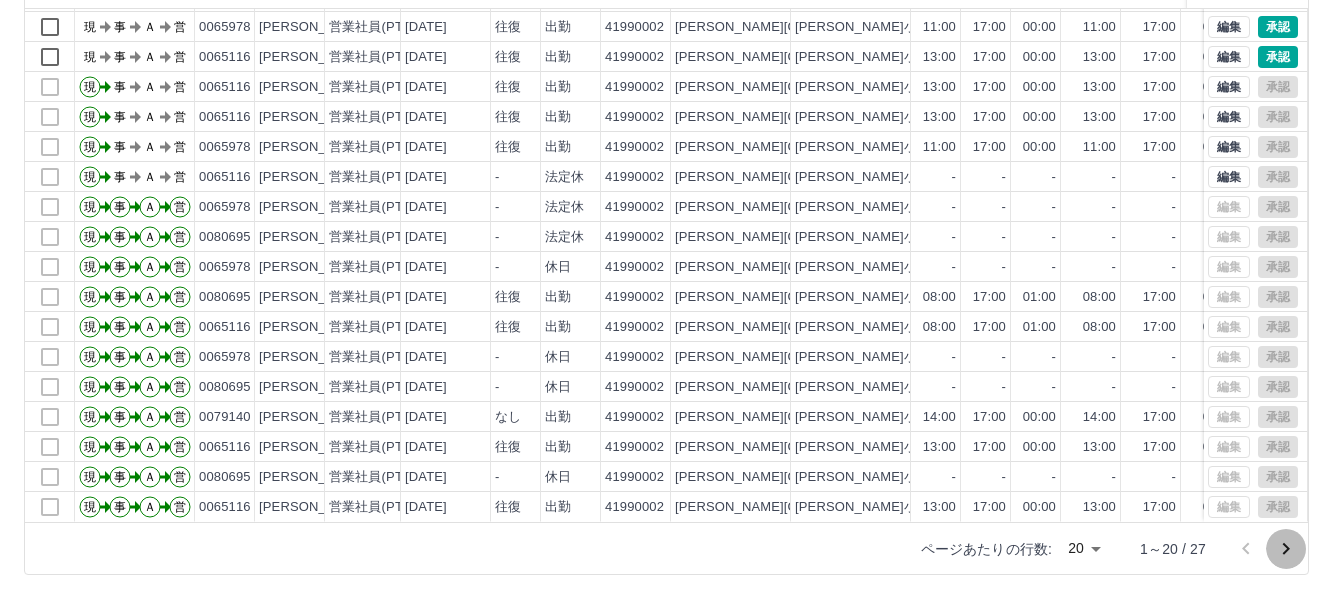 click 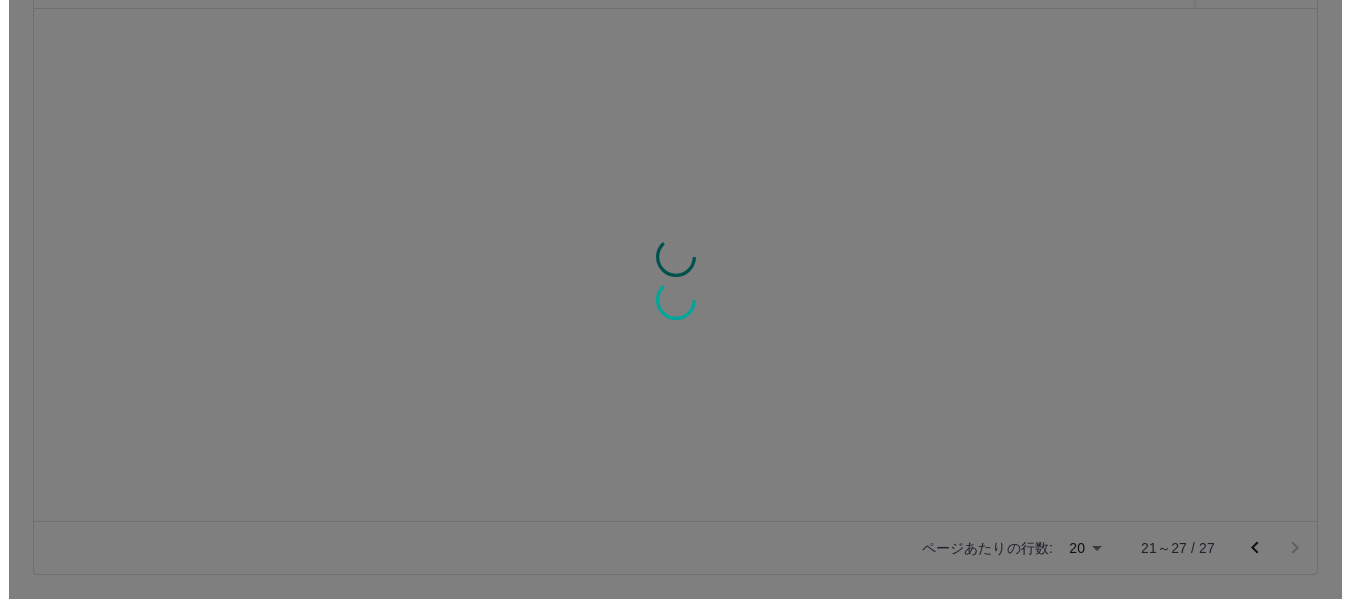 scroll, scrollTop: 0, scrollLeft: 0, axis: both 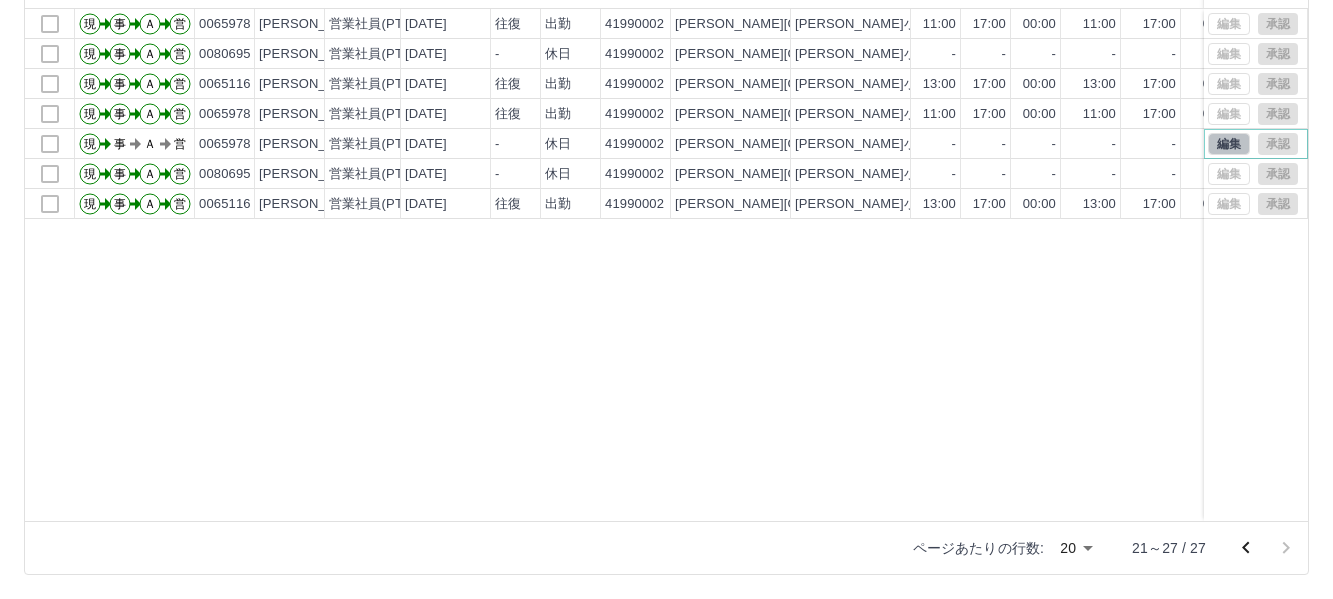 click on "編集" at bounding box center [1229, 144] 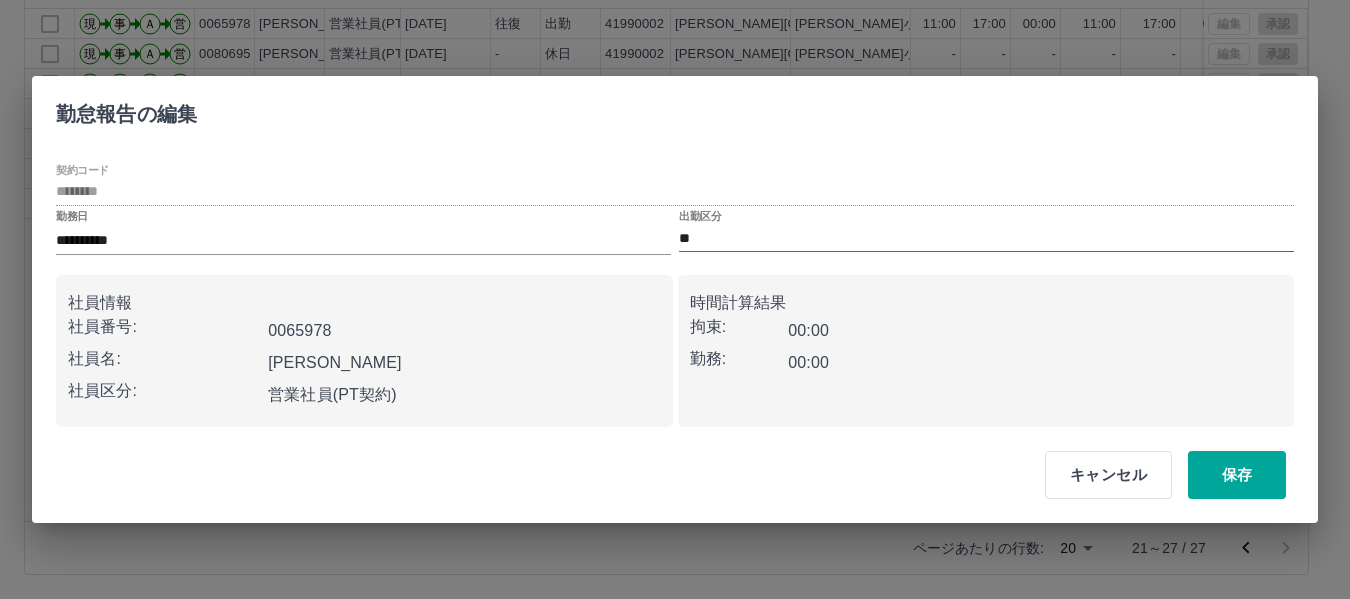 click on "**" at bounding box center (986, 238) 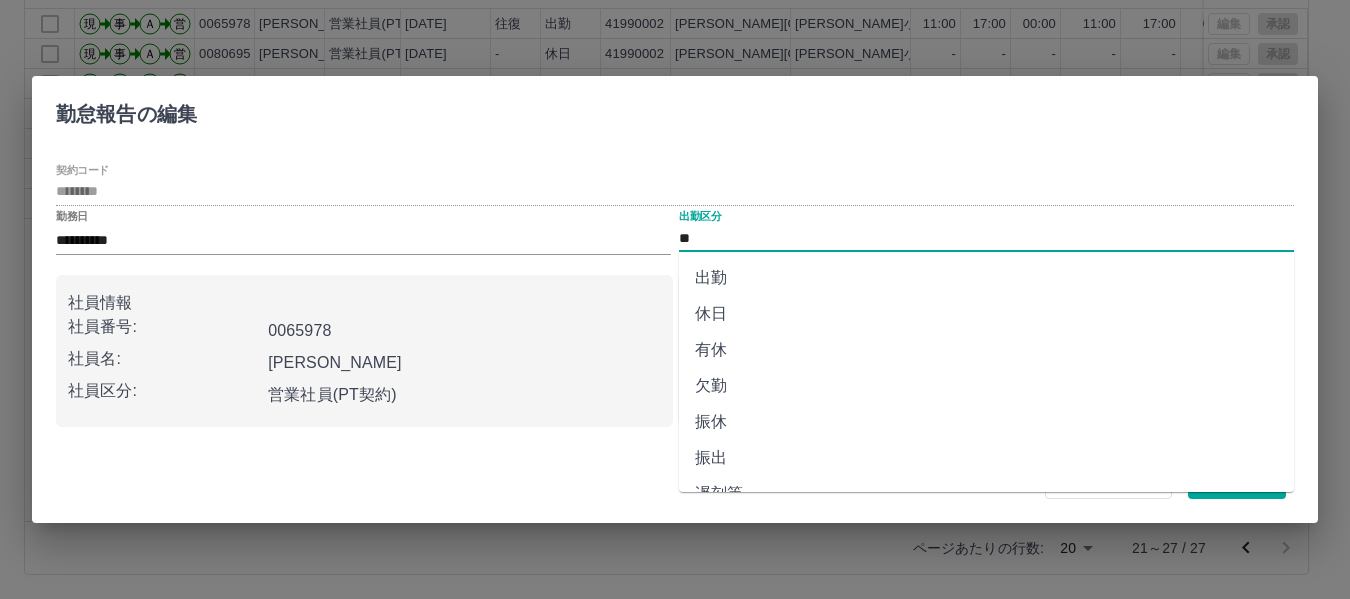 click on "出勤" at bounding box center [986, 278] 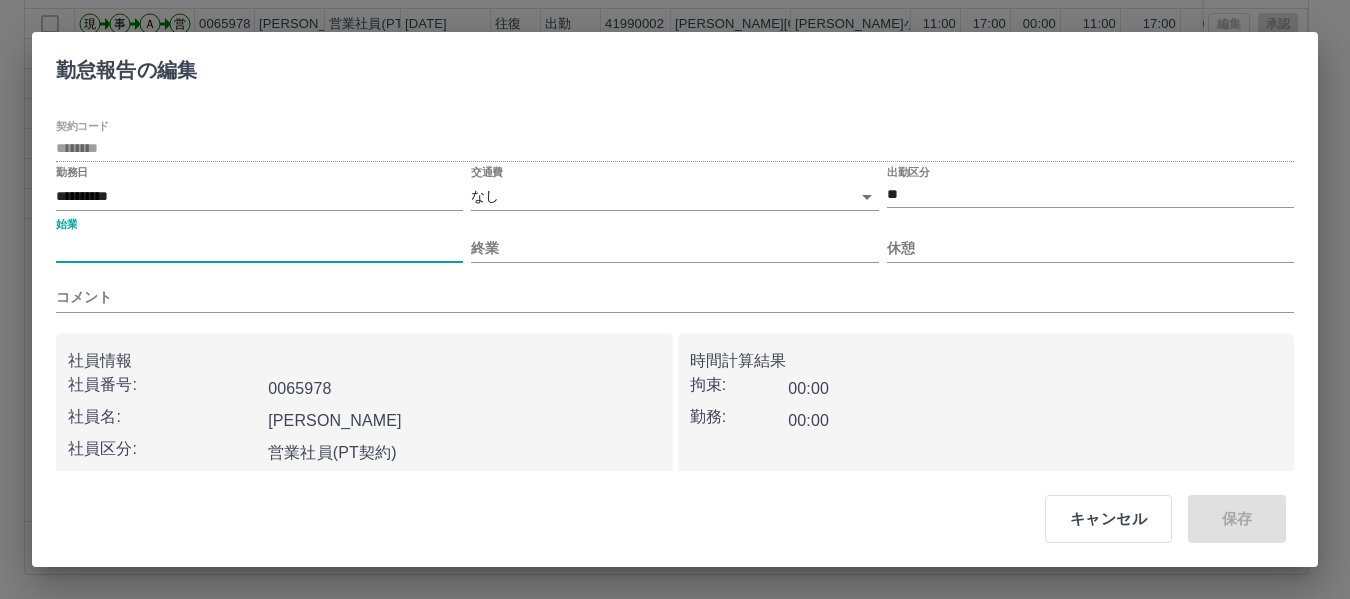 click on "始業" at bounding box center [259, 248] 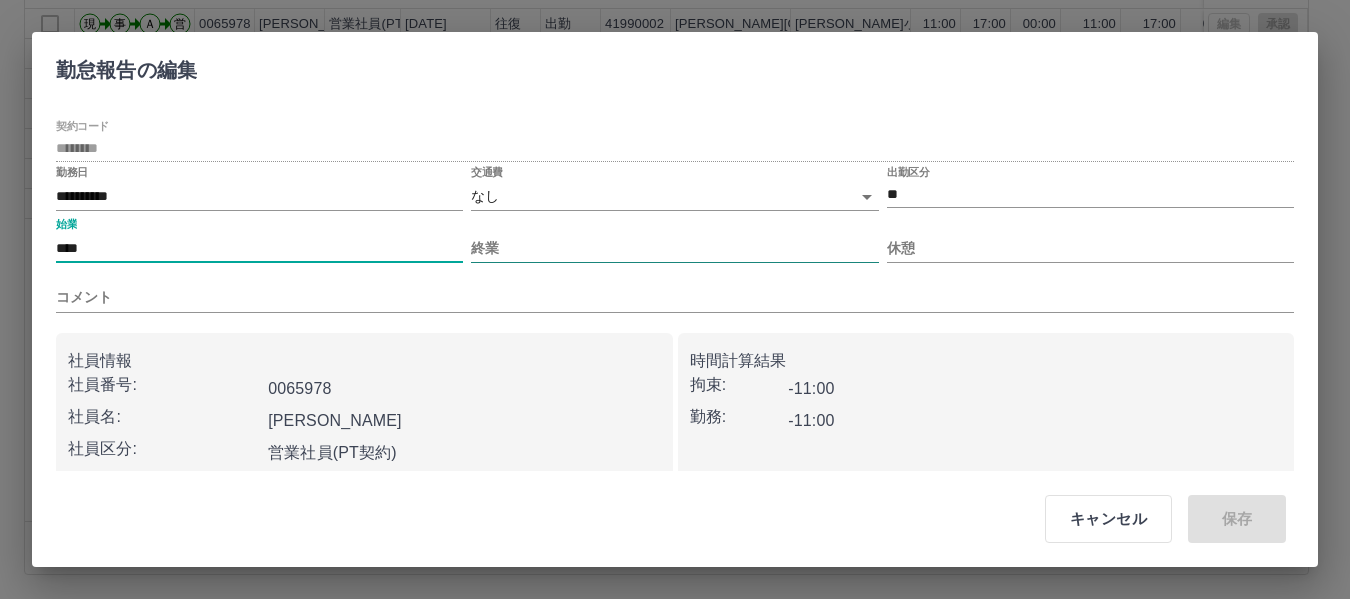 click on "終業" at bounding box center [674, 248] 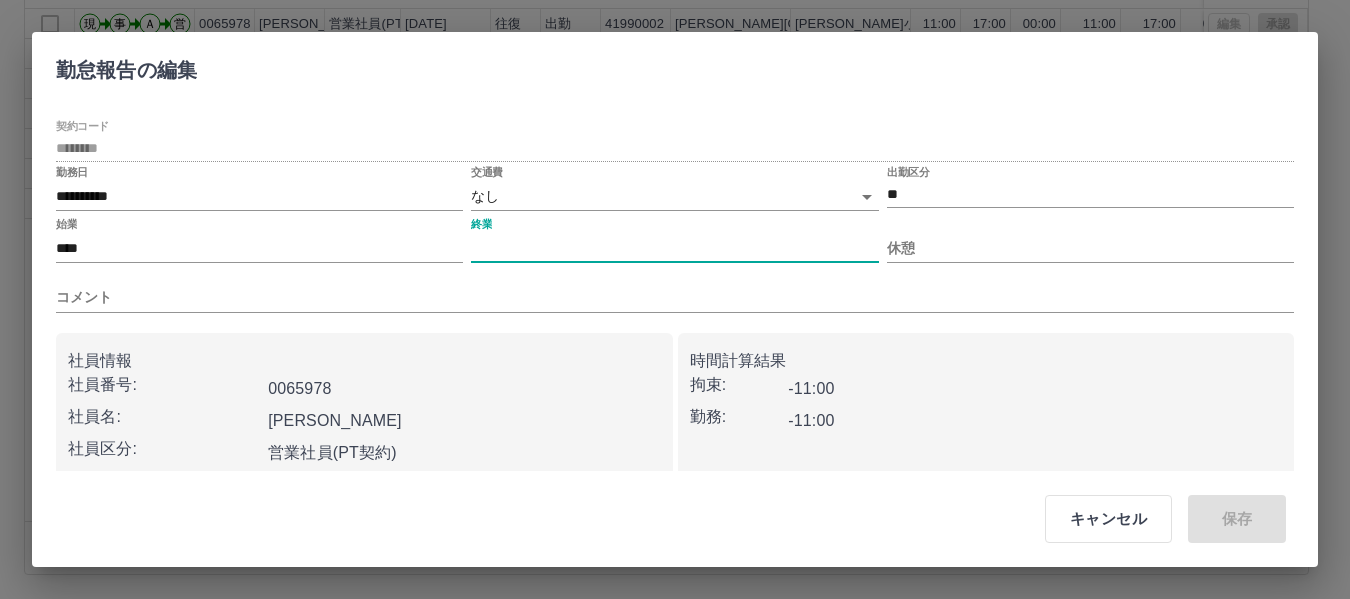 type on "****" 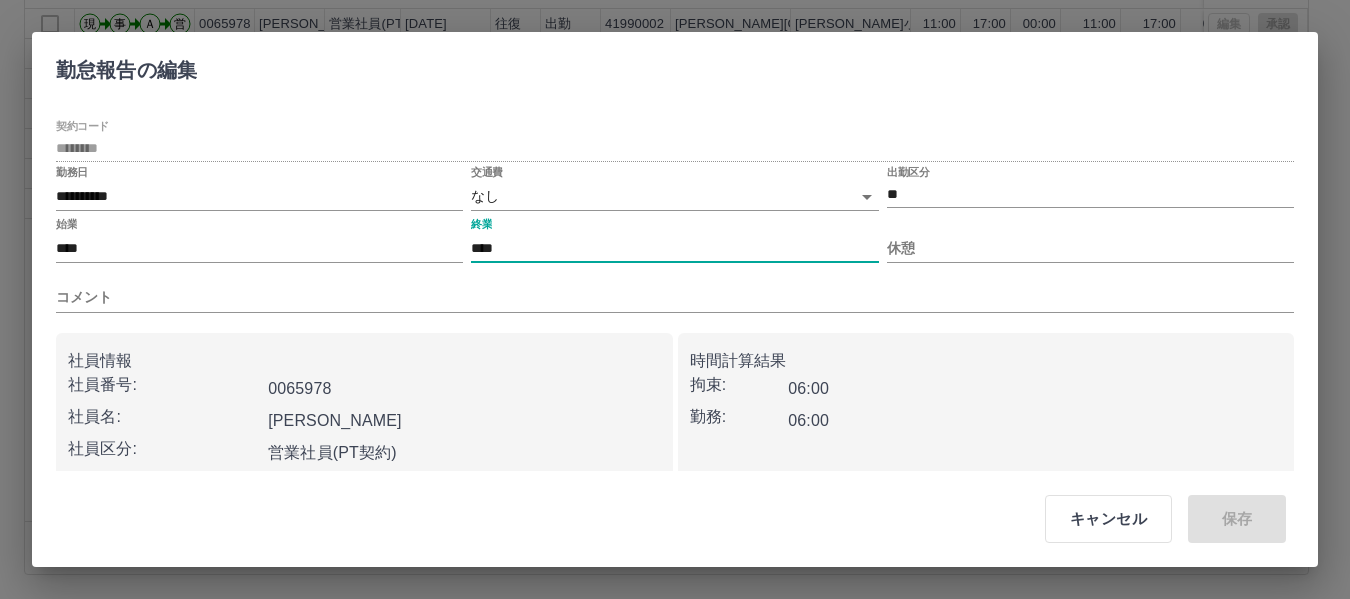 scroll, scrollTop: 14, scrollLeft: 0, axis: vertical 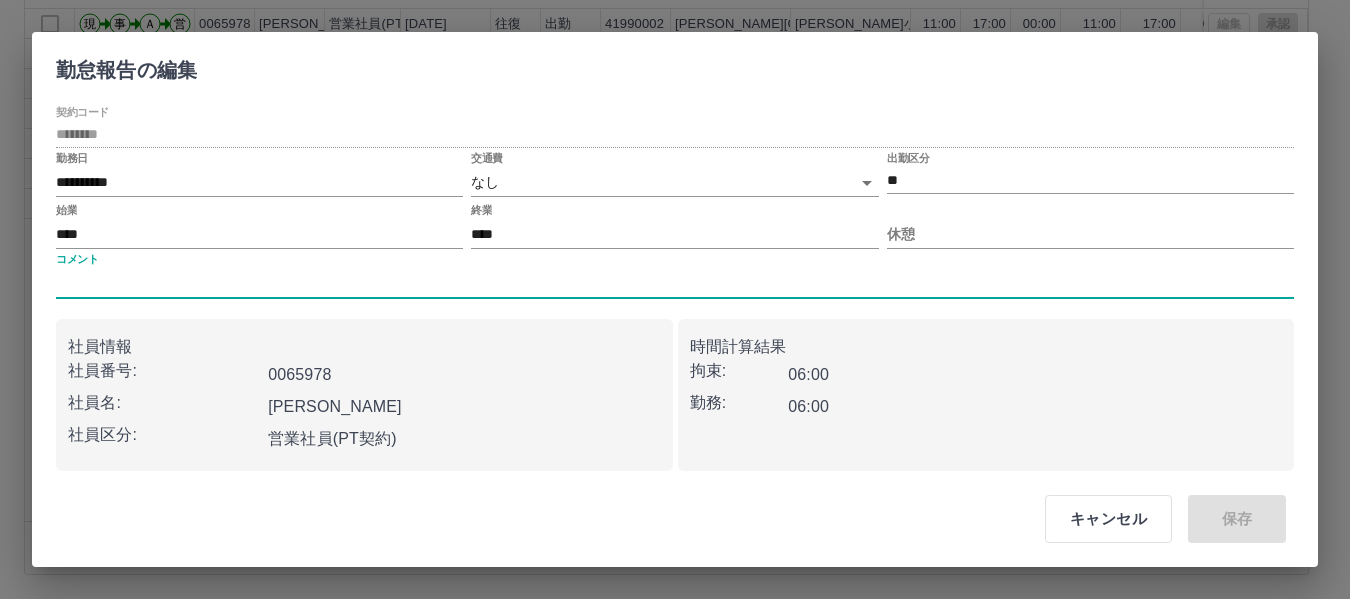 click on "コメント" at bounding box center [675, 283] 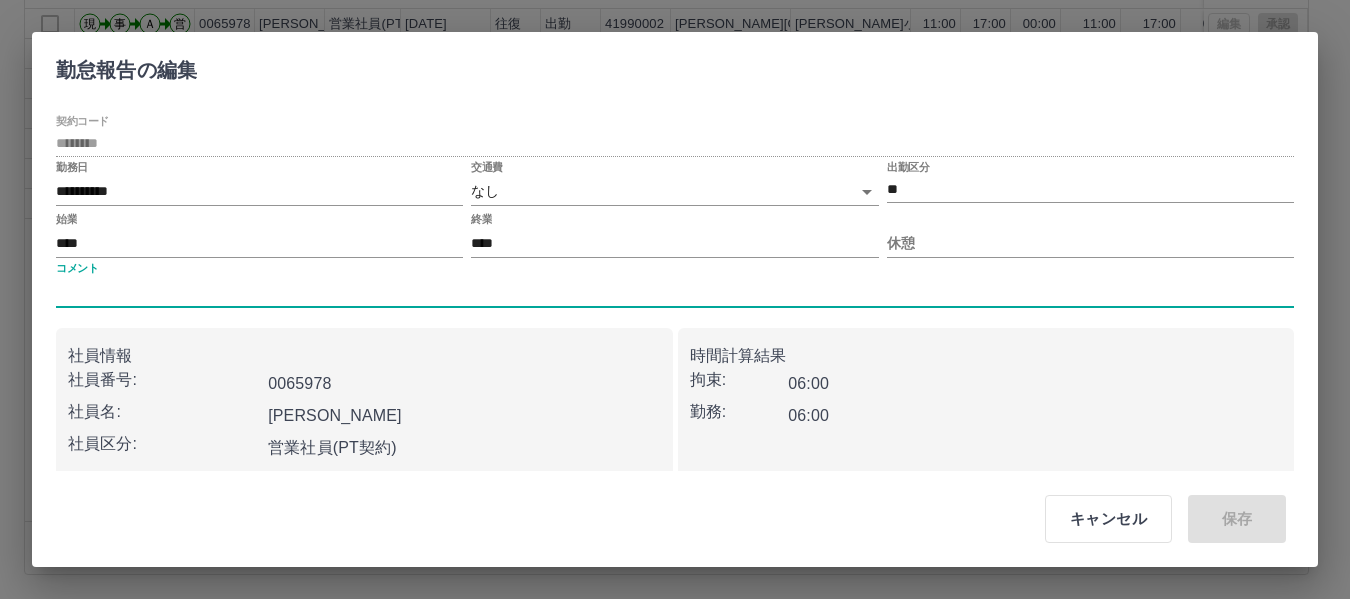 scroll, scrollTop: 0, scrollLeft: 0, axis: both 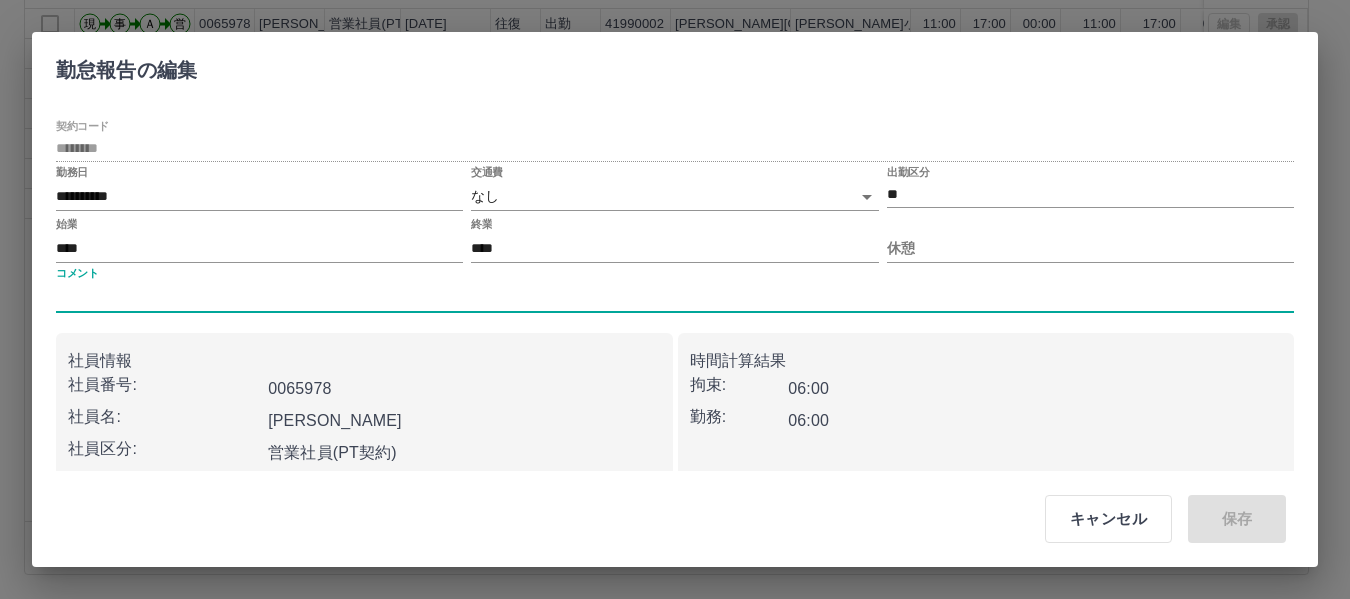 click on "**********" at bounding box center [675, 302] 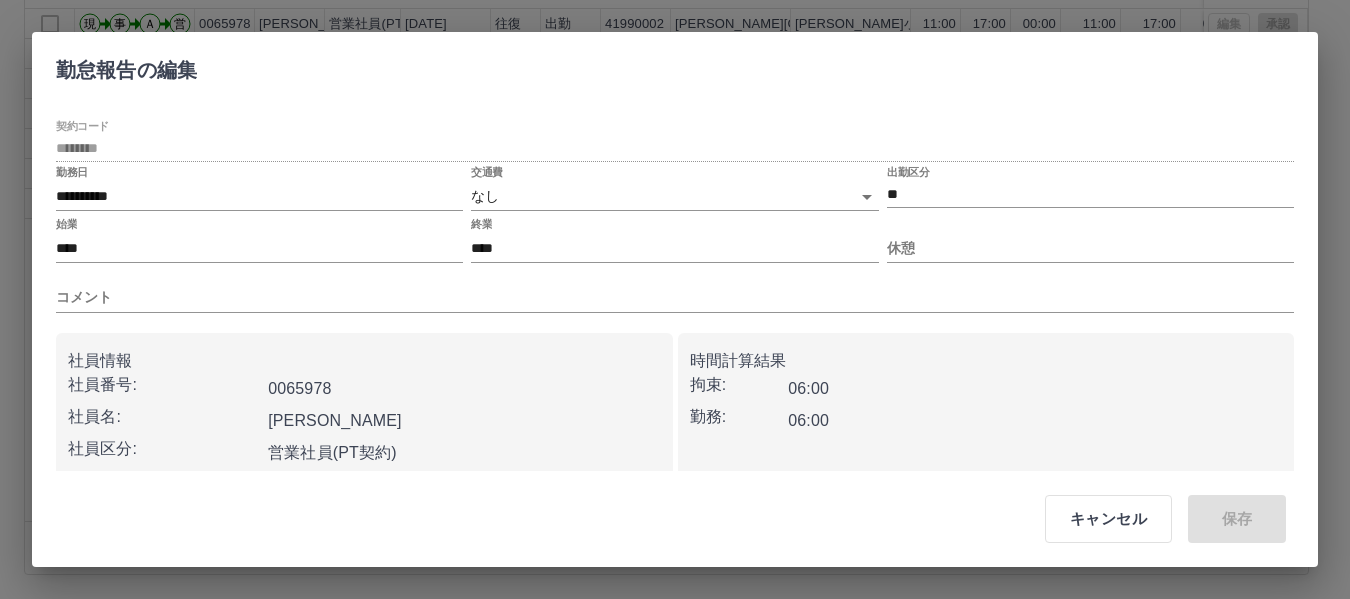click on "キャンセル 保存" at bounding box center [1157, 519] 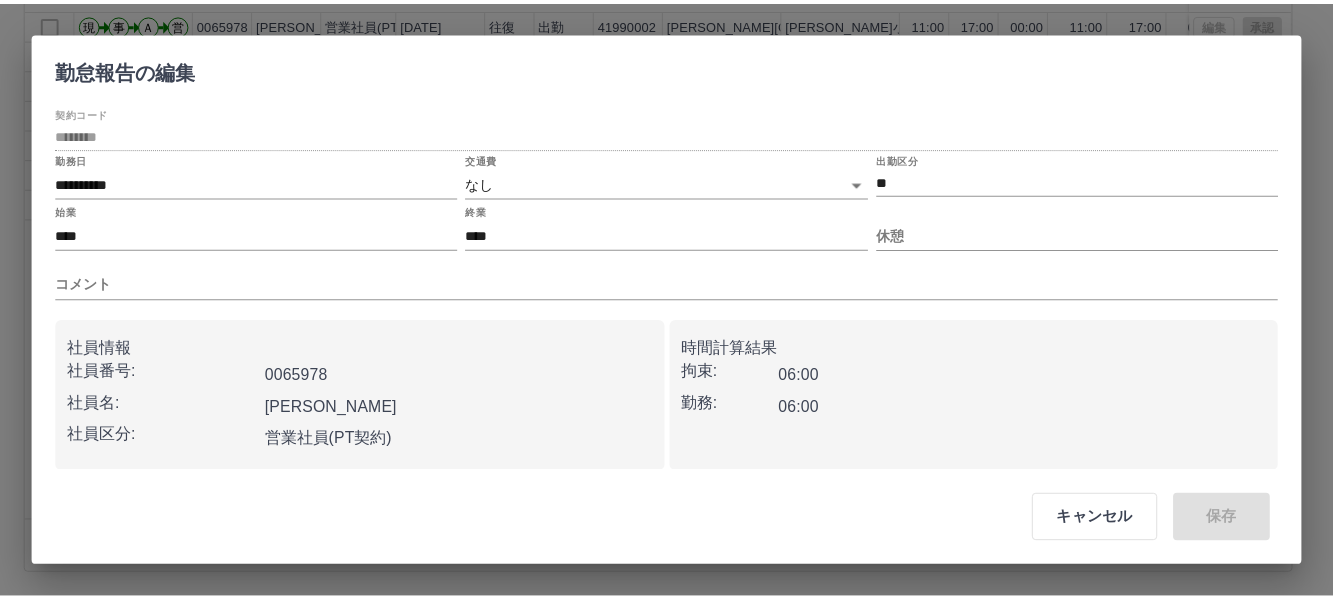 scroll, scrollTop: 14, scrollLeft: 0, axis: vertical 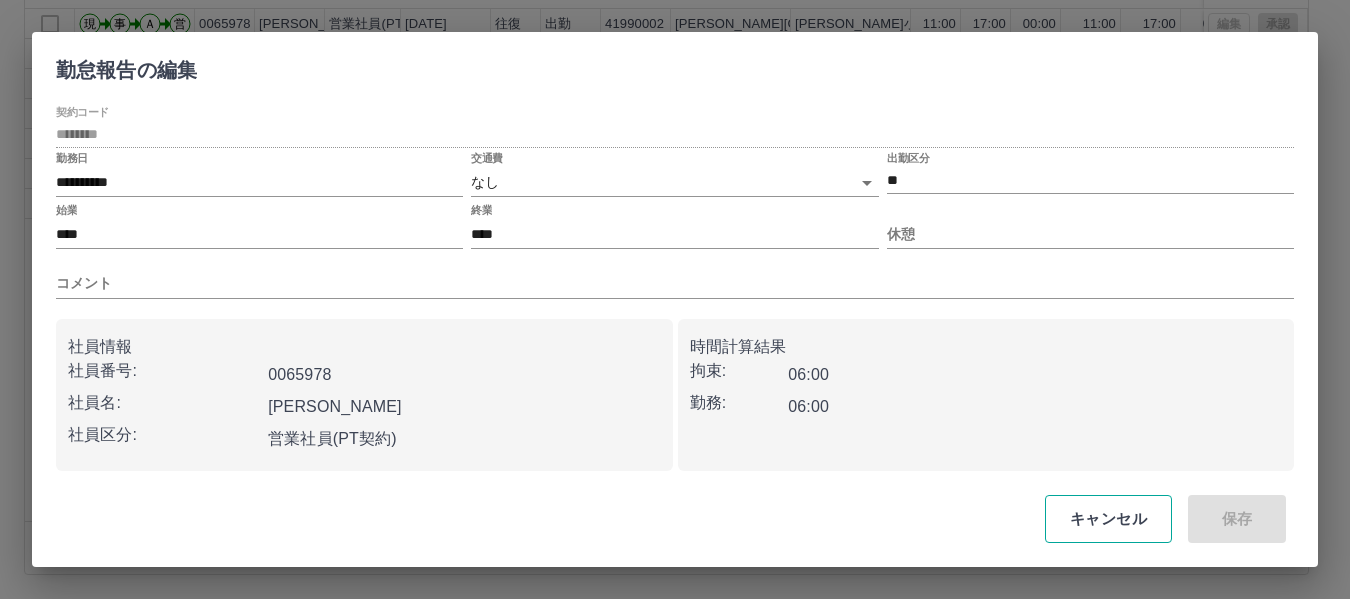 click on "キャンセル" at bounding box center [1108, 519] 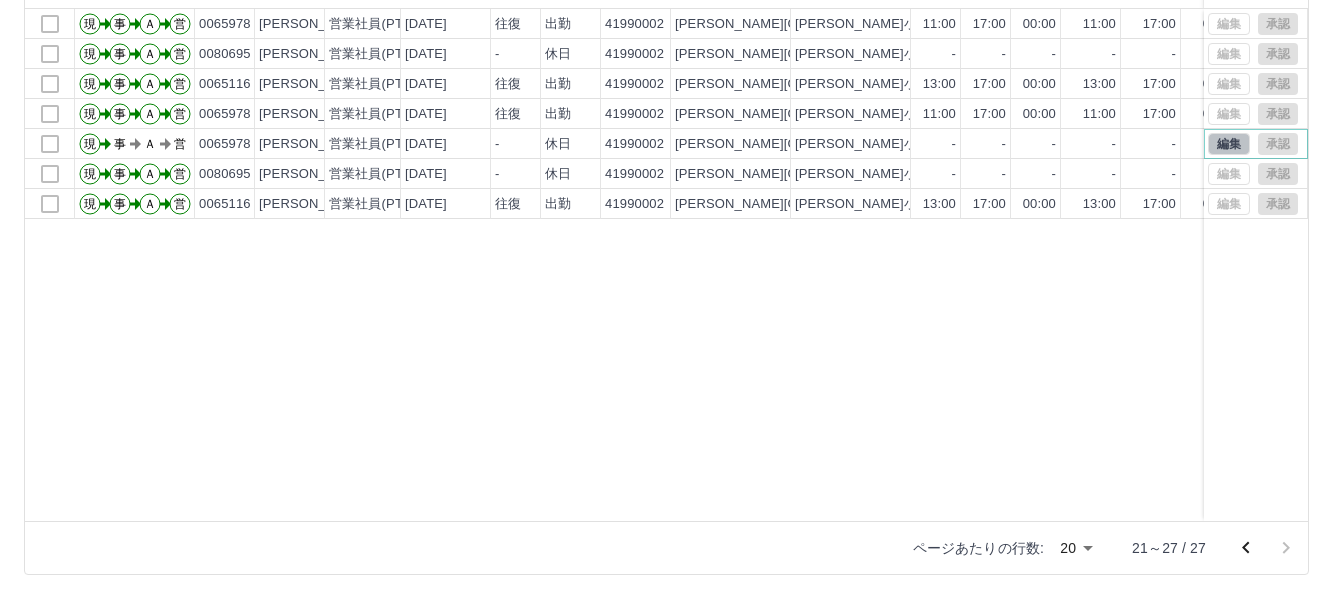 click on "編集" at bounding box center (1229, 144) 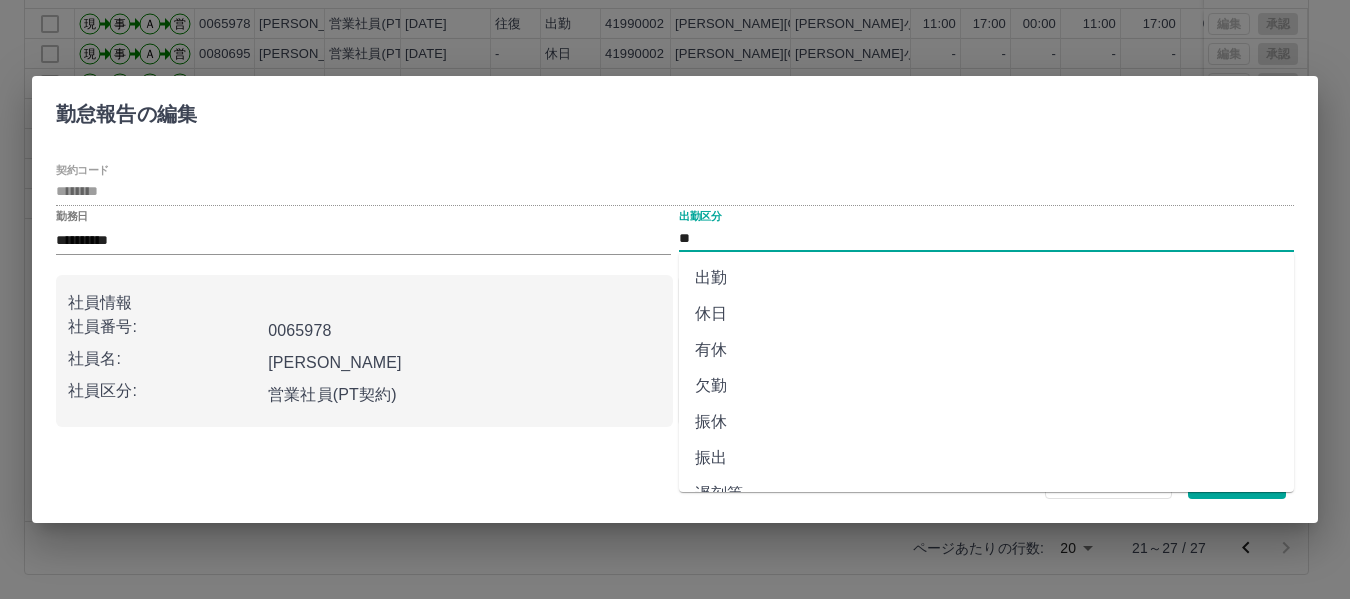 click on "**" at bounding box center (986, 238) 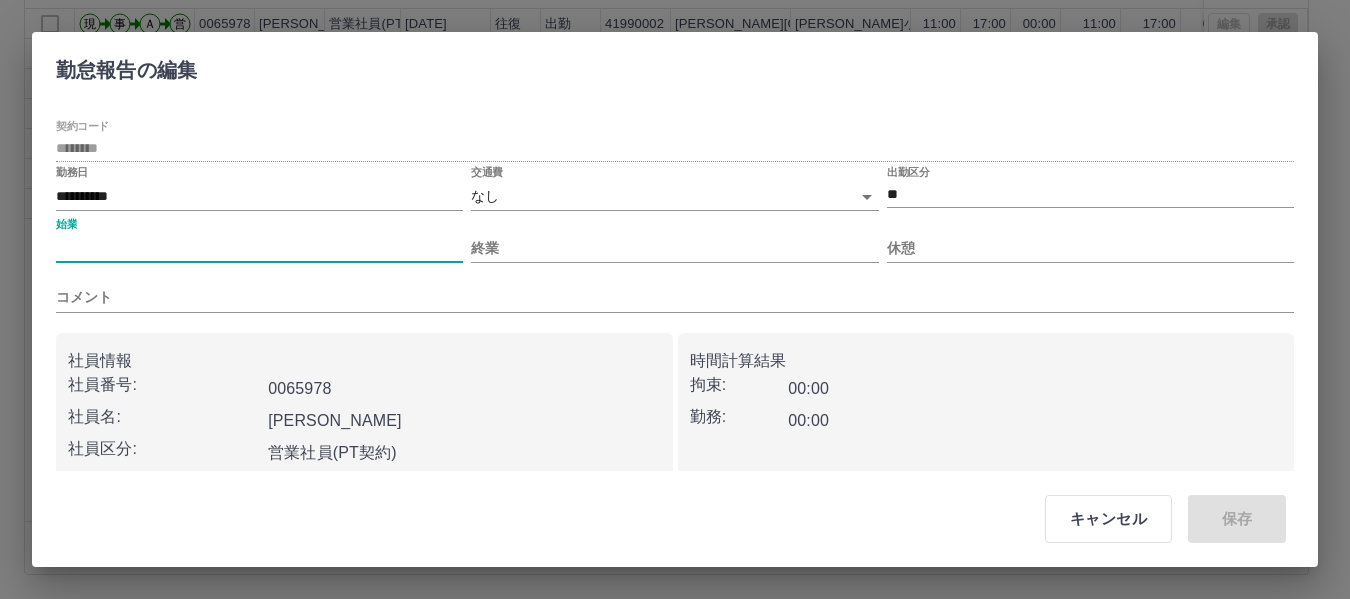 click on "始業" at bounding box center [259, 248] 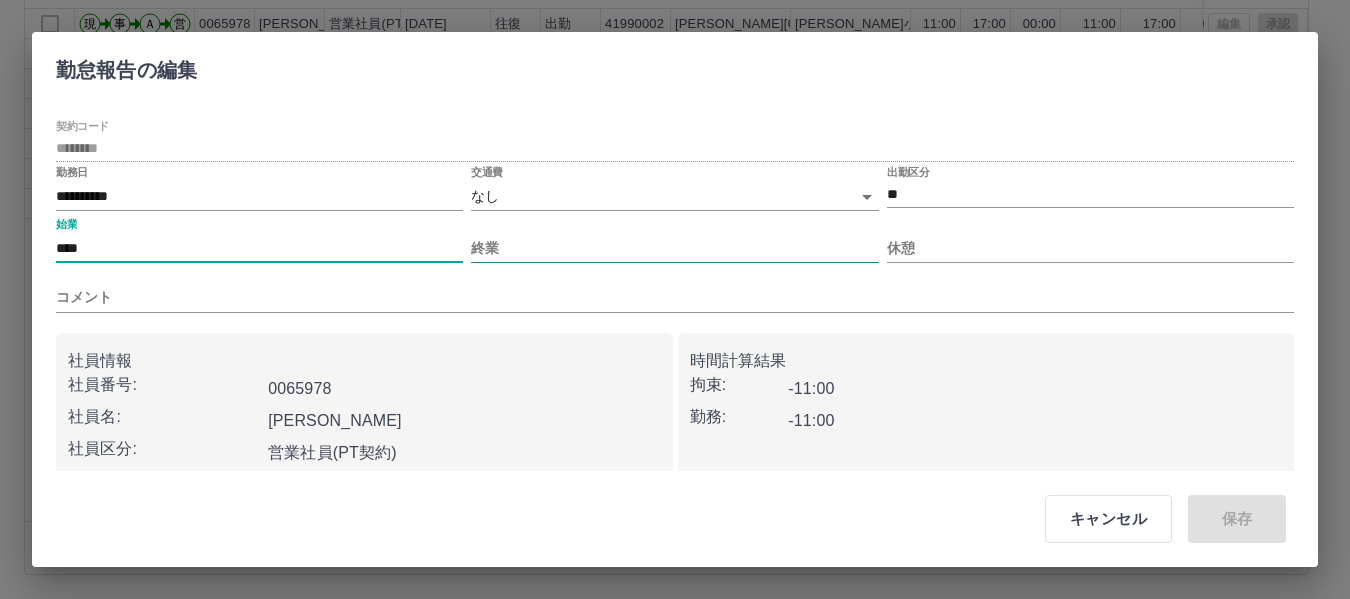 click on "終業" at bounding box center [674, 248] 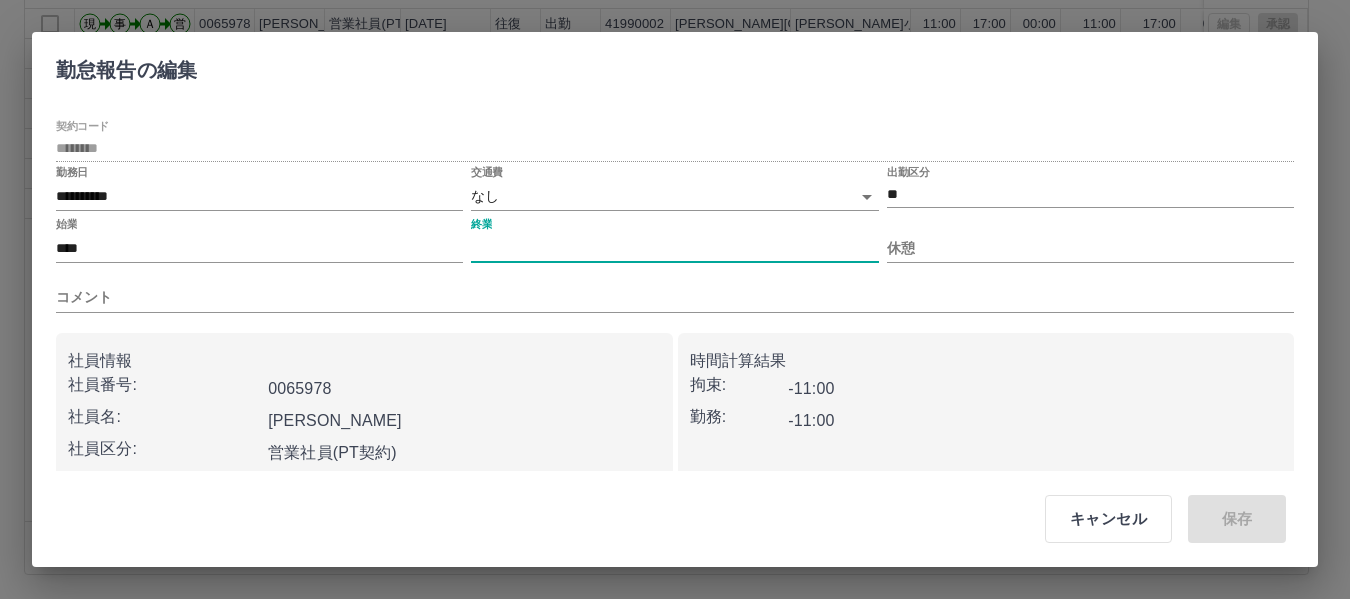 type on "****" 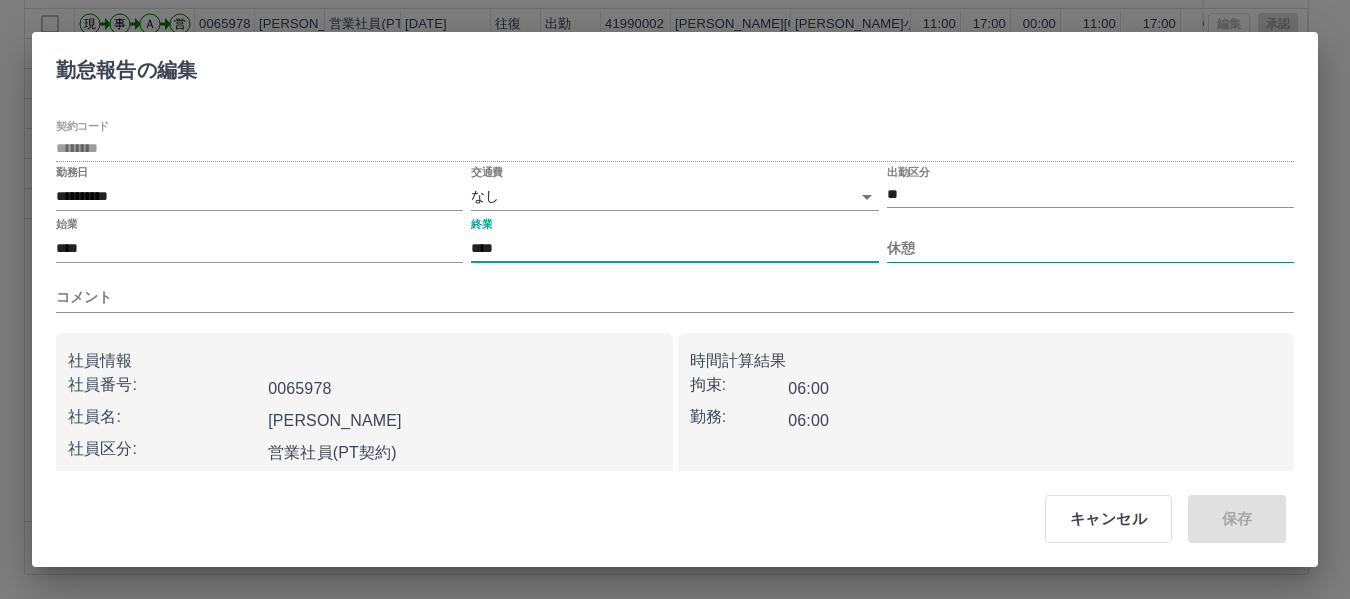 click on "休憩" at bounding box center (1090, 248) 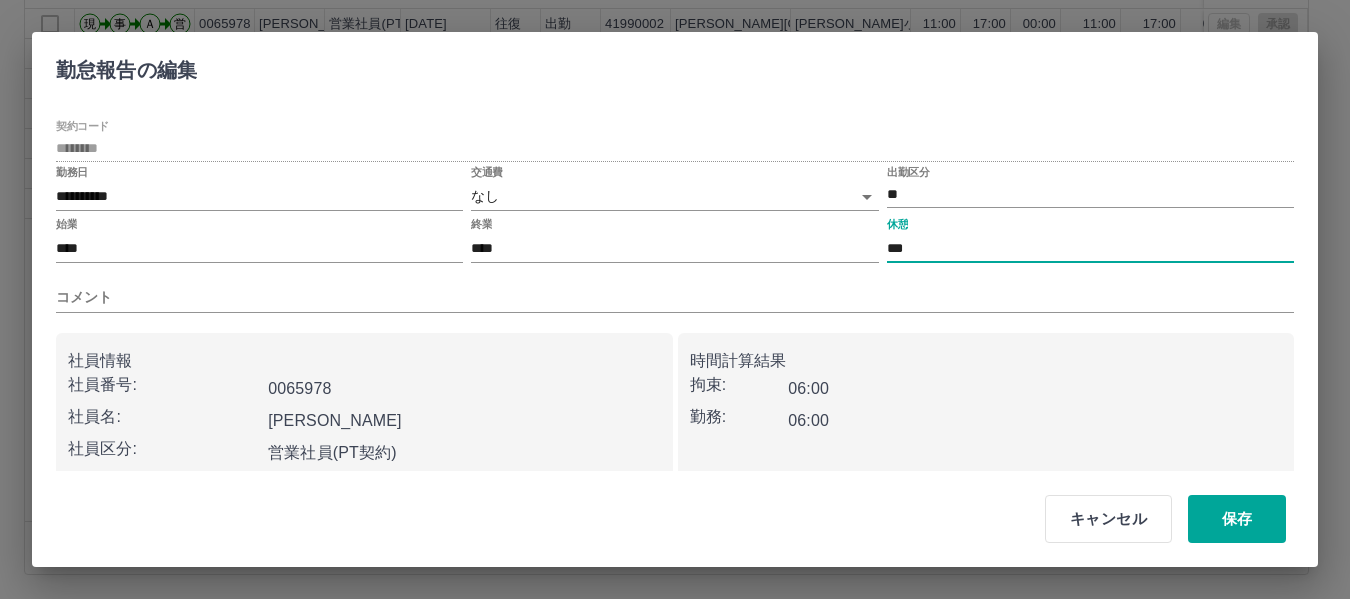 type on "***" 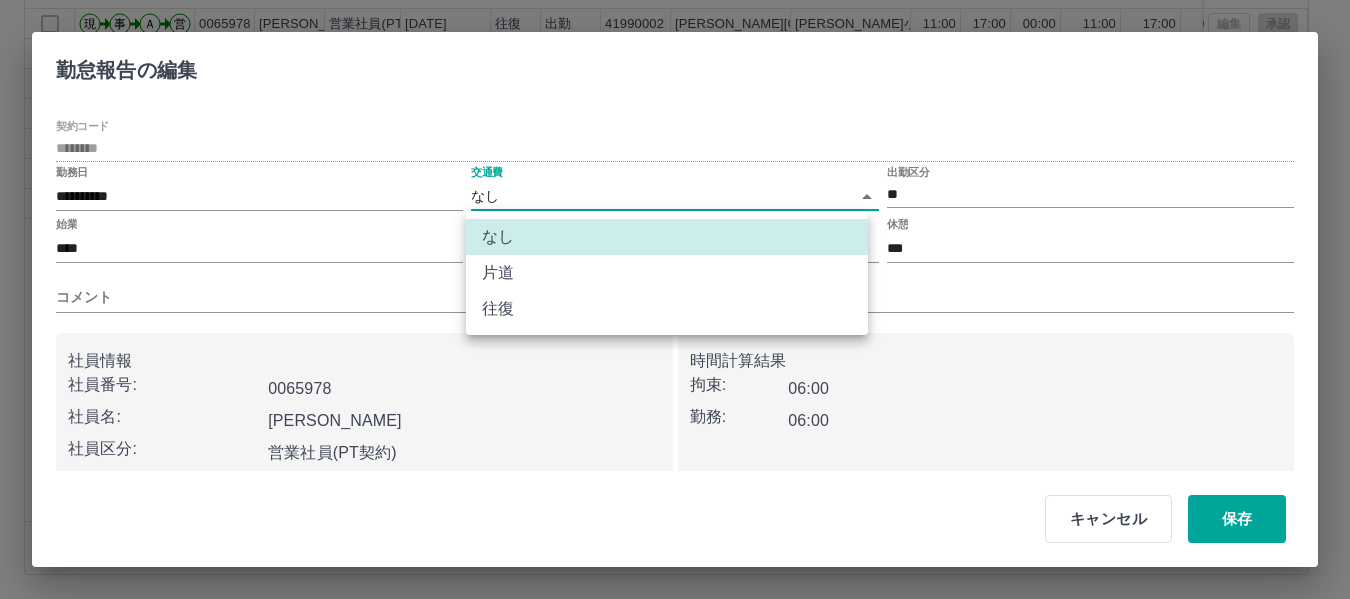 click on "往復" at bounding box center [667, 309] 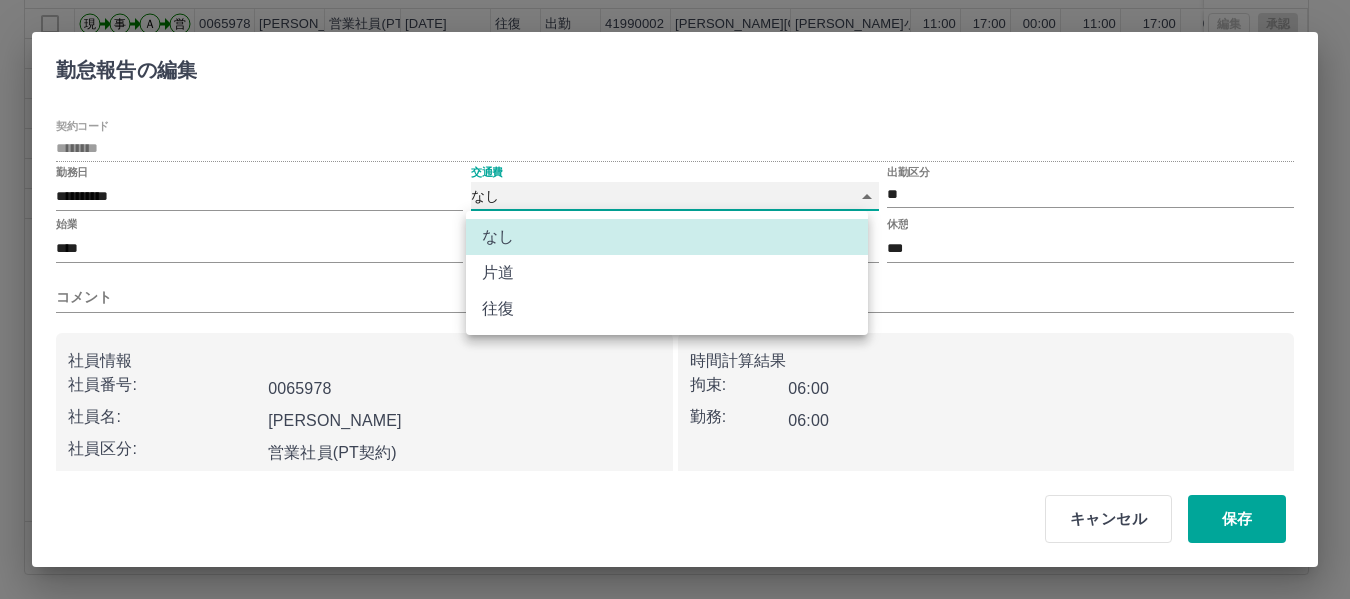 type on "******" 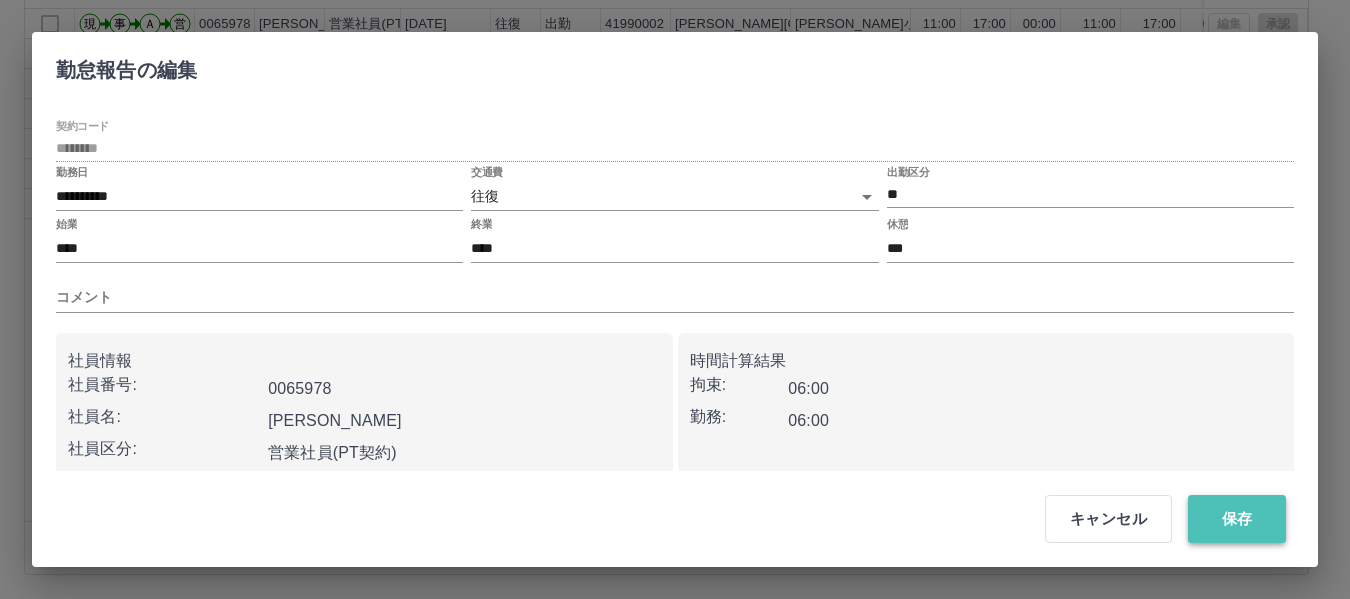 click on "保存" at bounding box center (1237, 519) 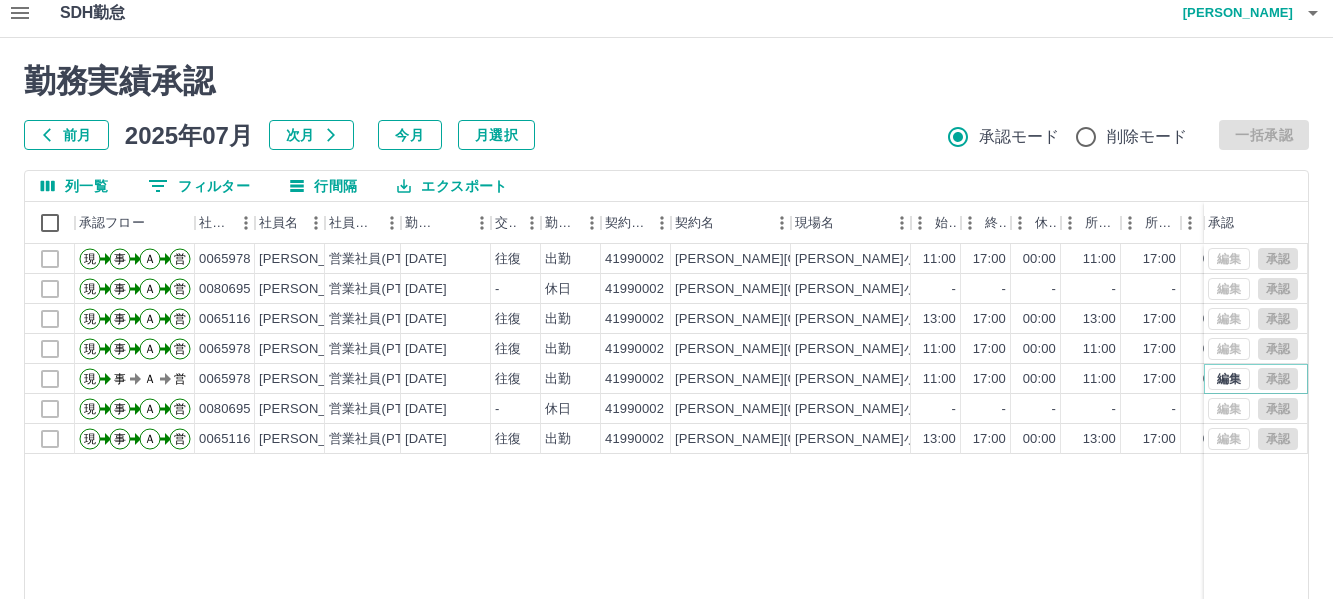 scroll, scrollTop: 0, scrollLeft: 0, axis: both 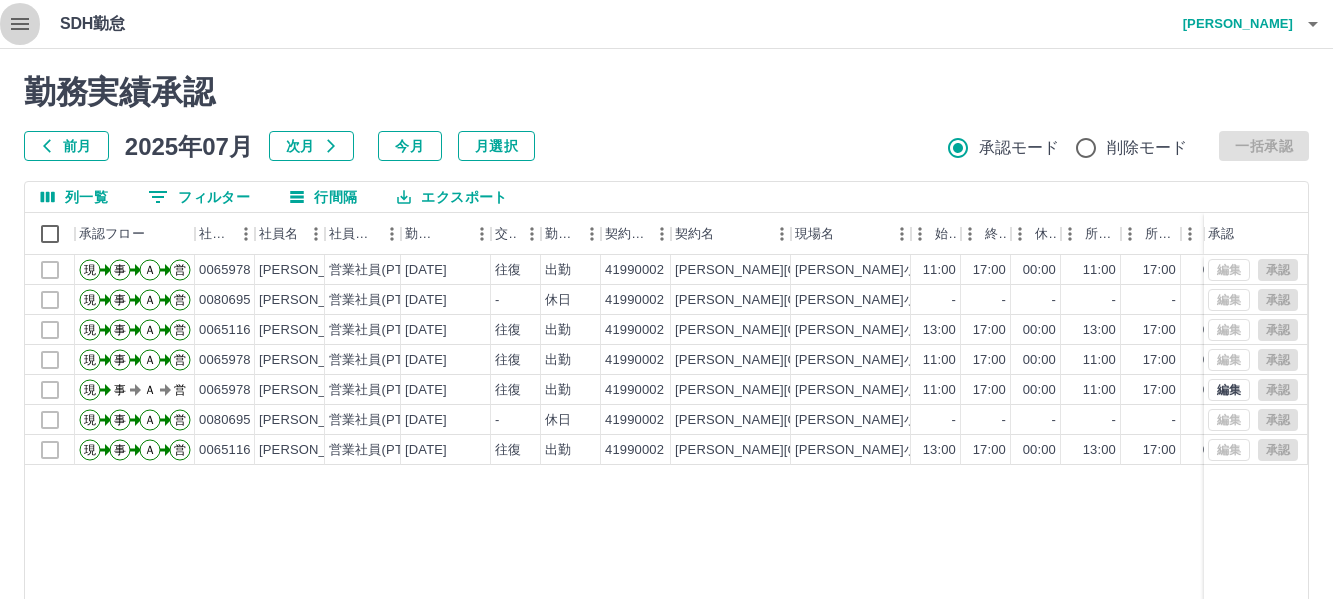 click 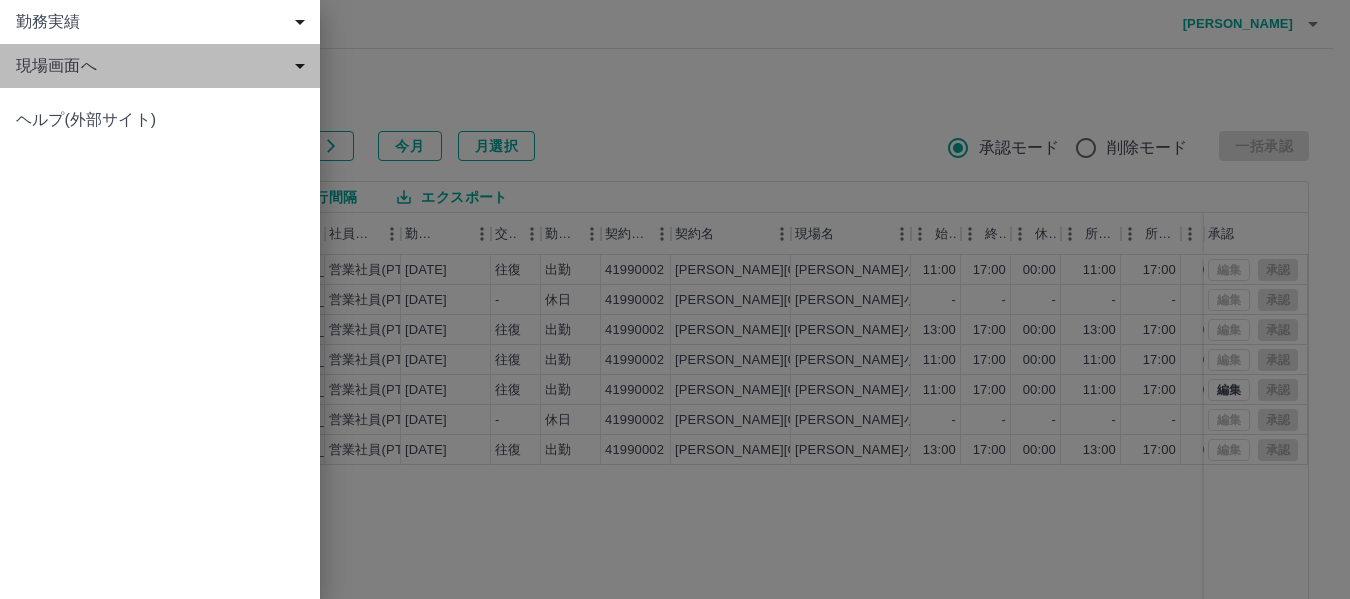 click on "現場画面へ" at bounding box center [164, 66] 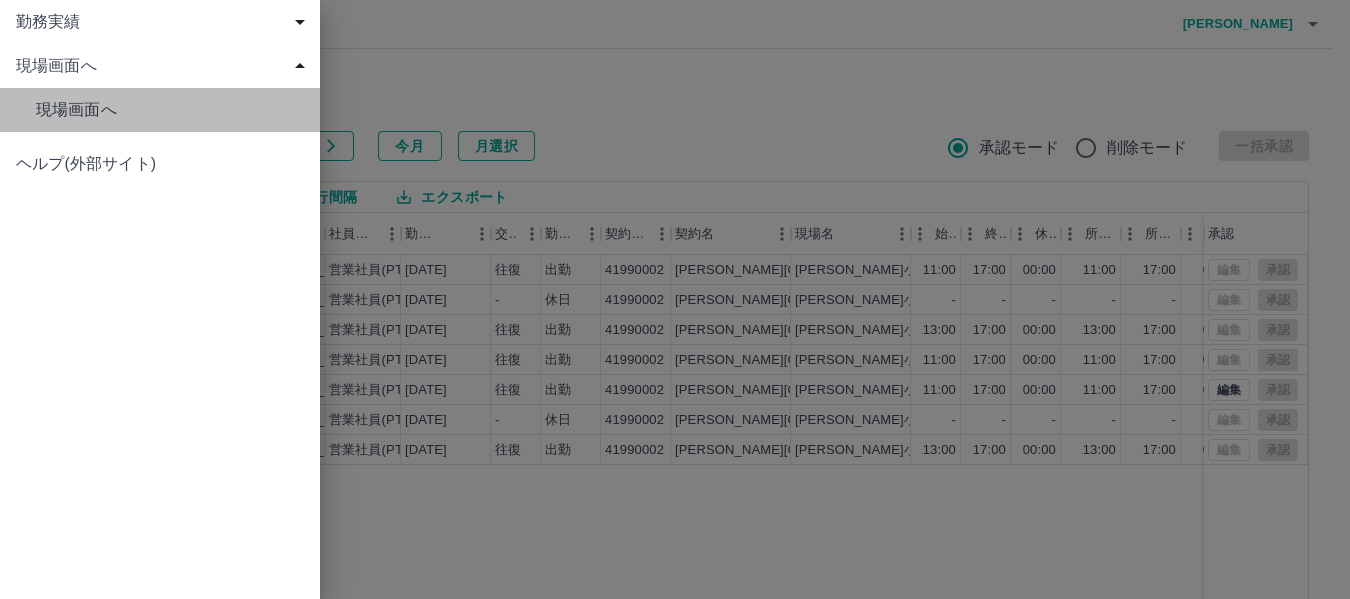 click on "現場画面へ" at bounding box center [170, 110] 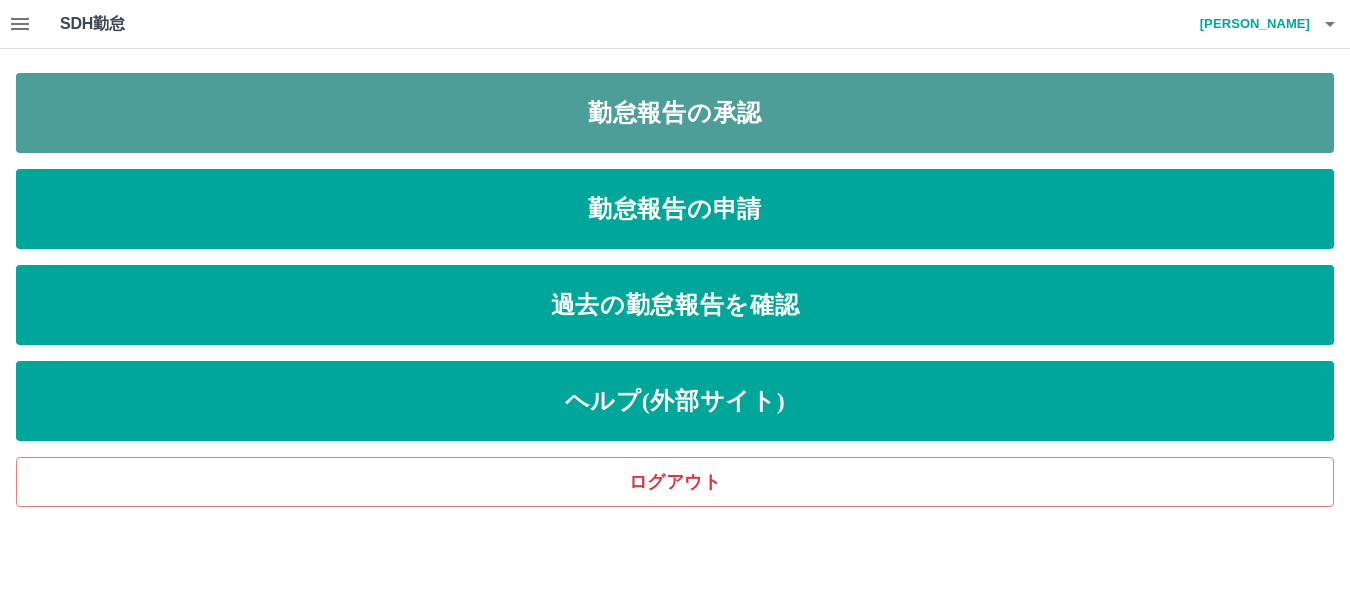 click on "勤怠報告の承認" at bounding box center [675, 113] 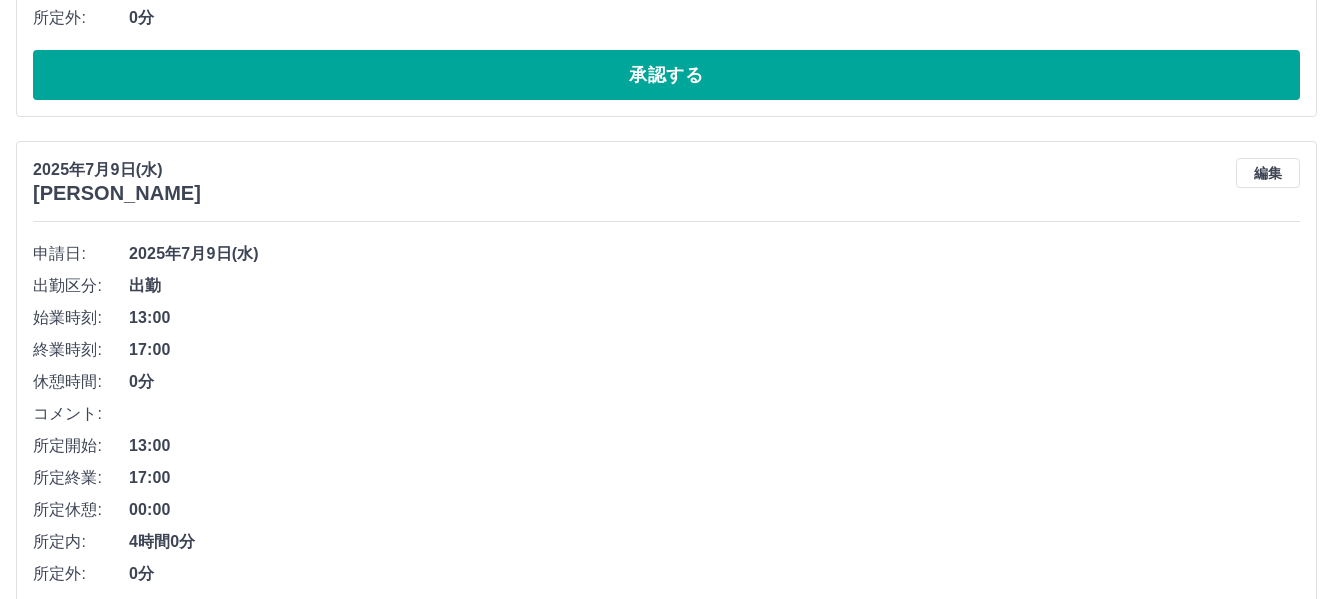 scroll, scrollTop: 2420, scrollLeft: 0, axis: vertical 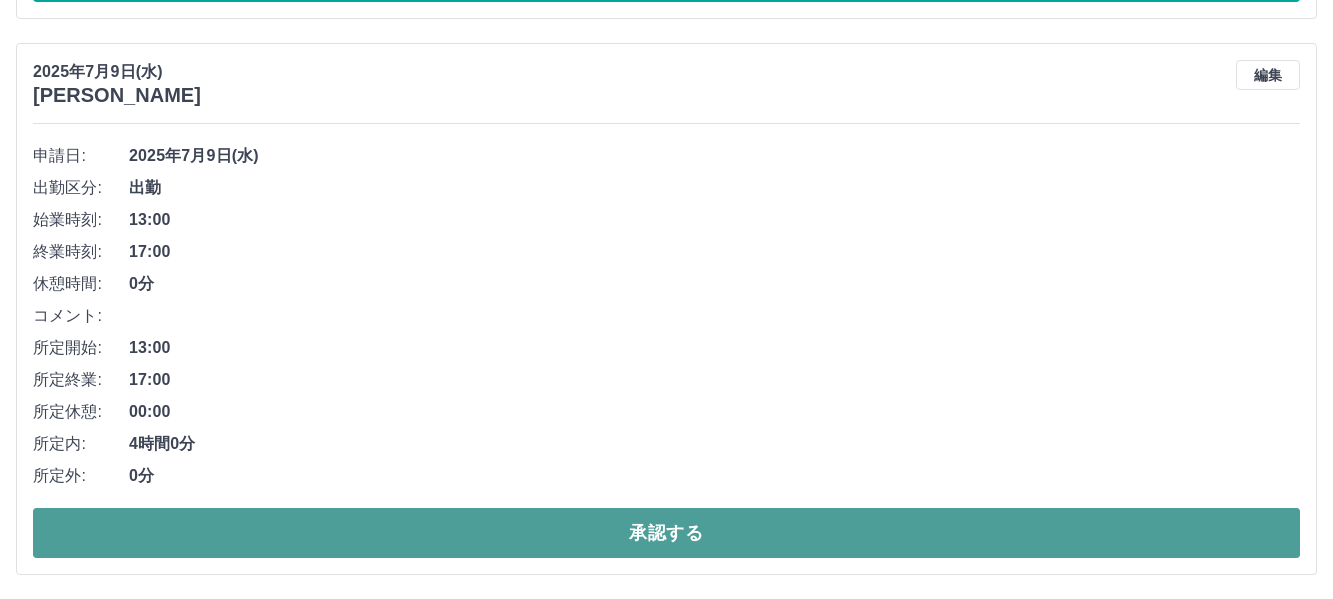click on "承認する" at bounding box center (666, 533) 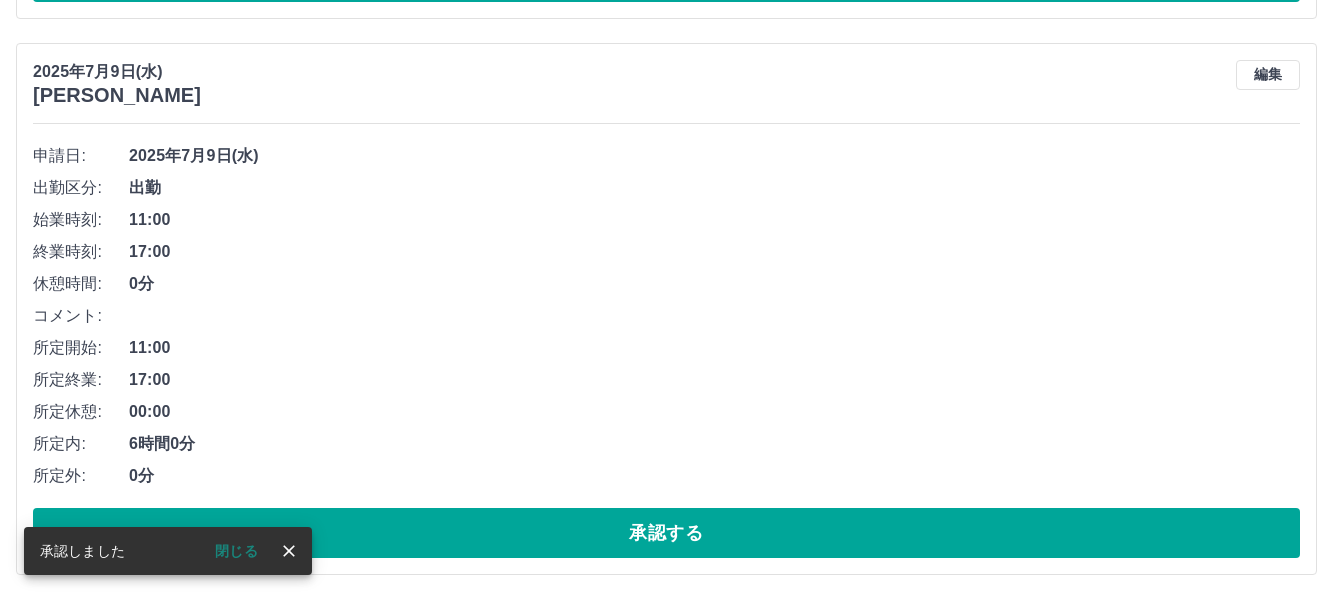 scroll, scrollTop: 1864, scrollLeft: 0, axis: vertical 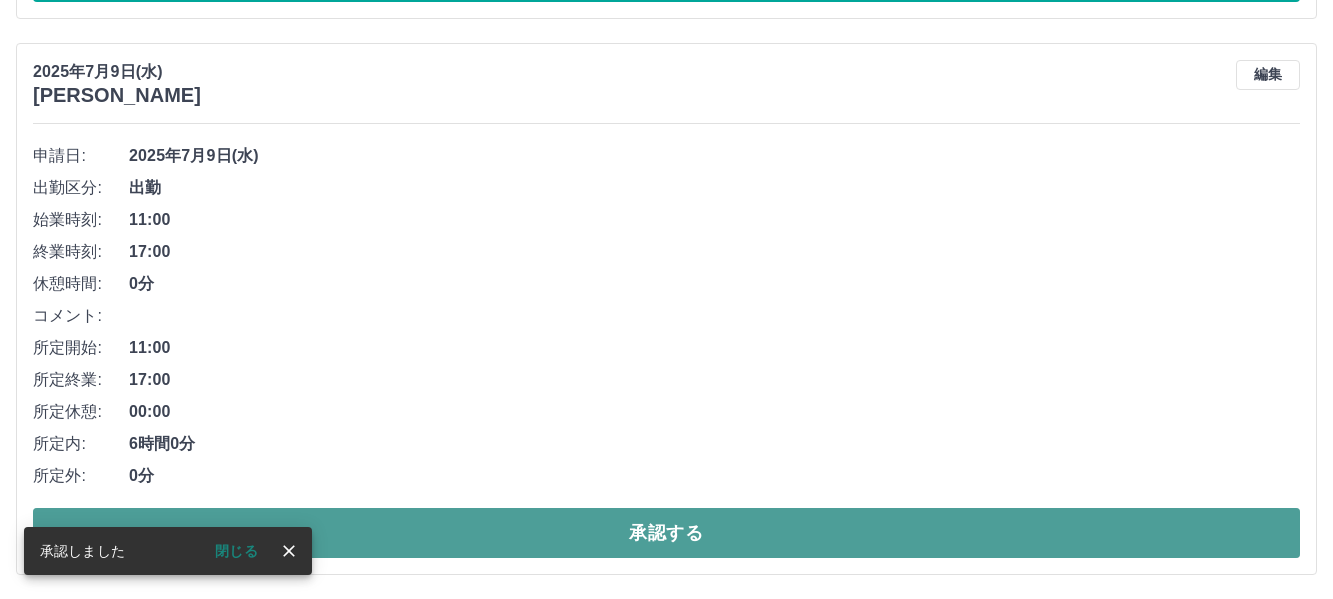 click on "承認する" at bounding box center [666, 533] 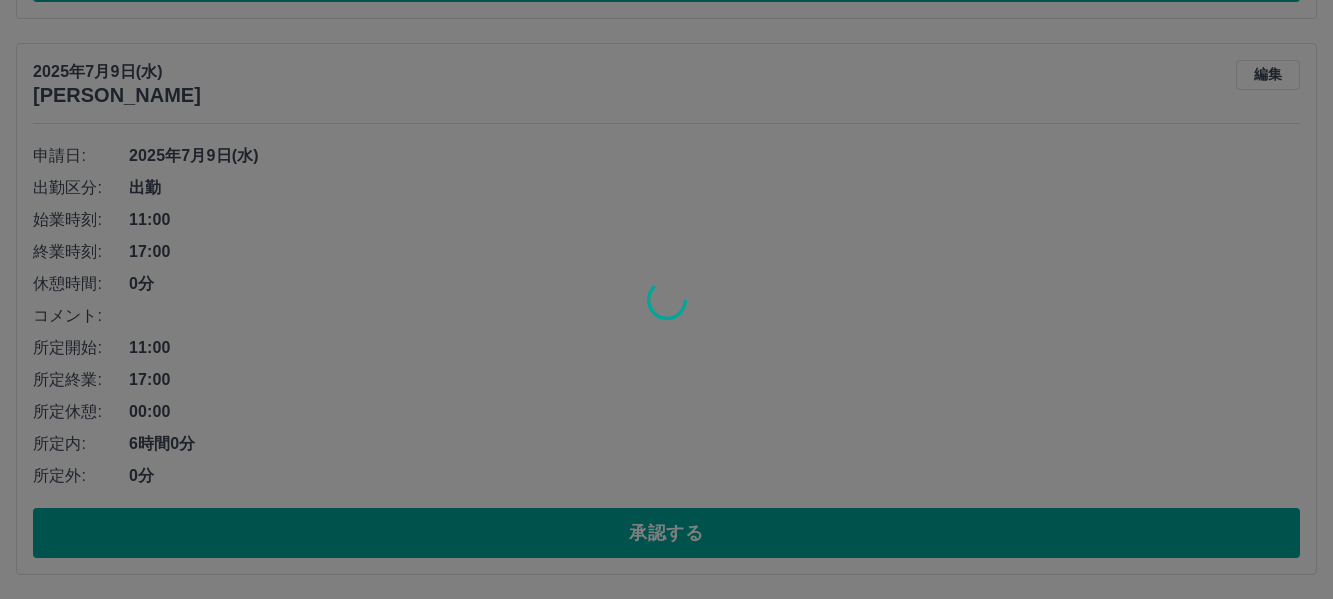 scroll, scrollTop: 1308, scrollLeft: 0, axis: vertical 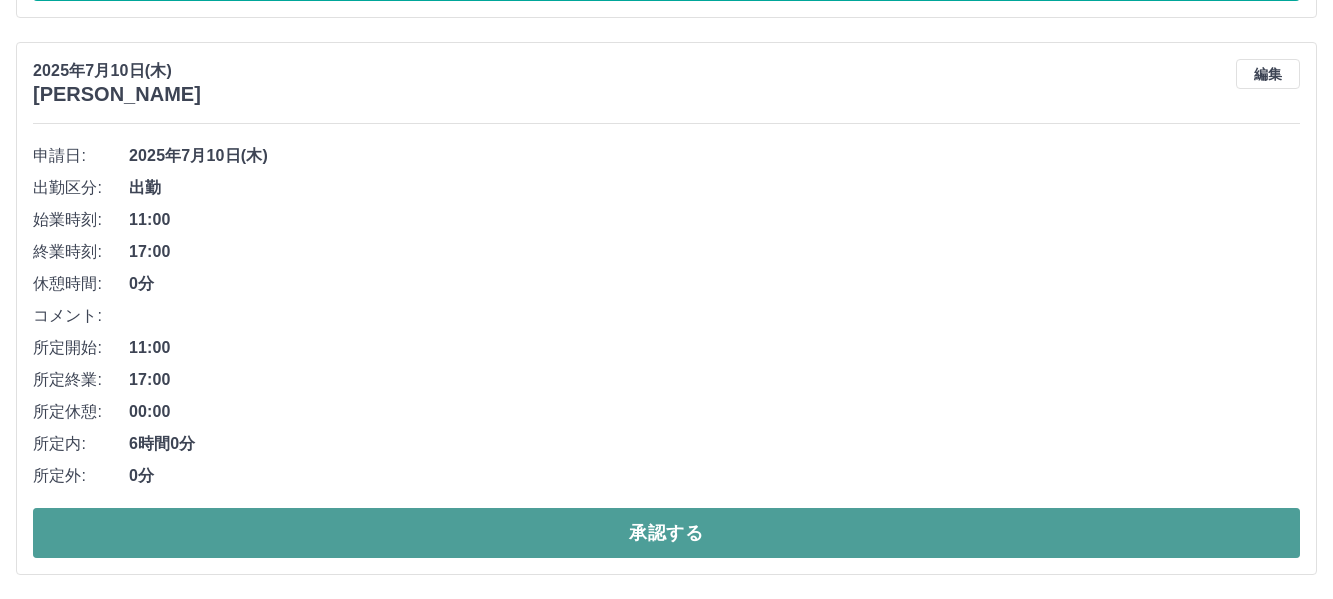 click on "承認する" at bounding box center [666, 533] 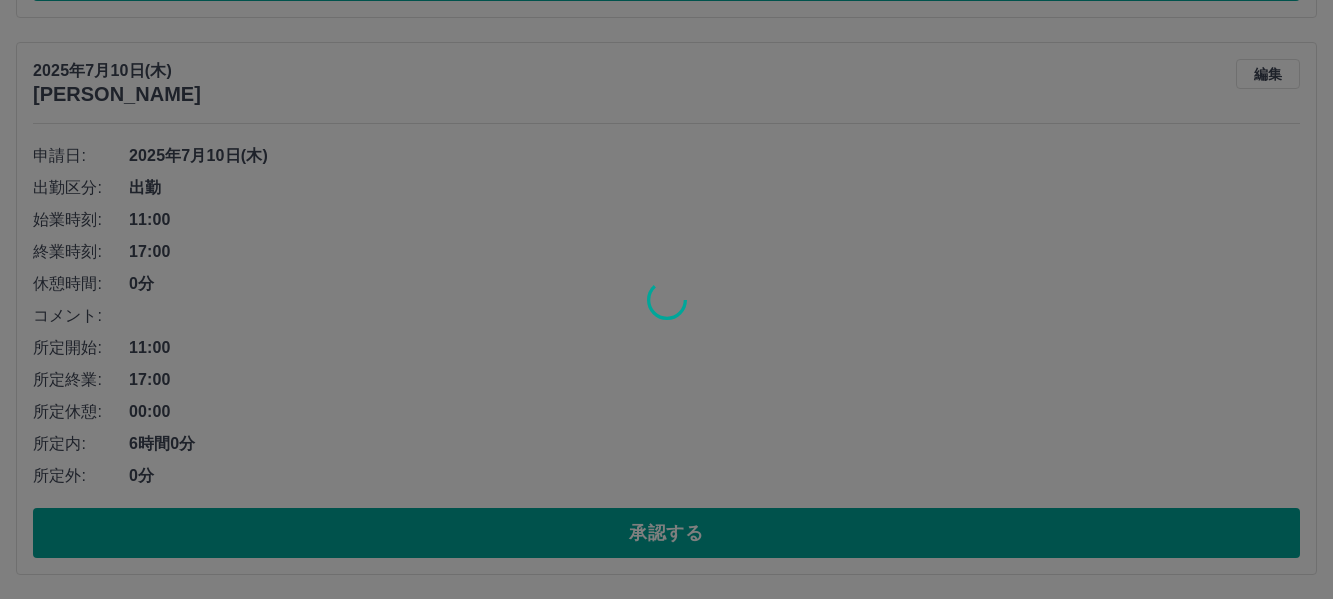 scroll, scrollTop: 751, scrollLeft: 0, axis: vertical 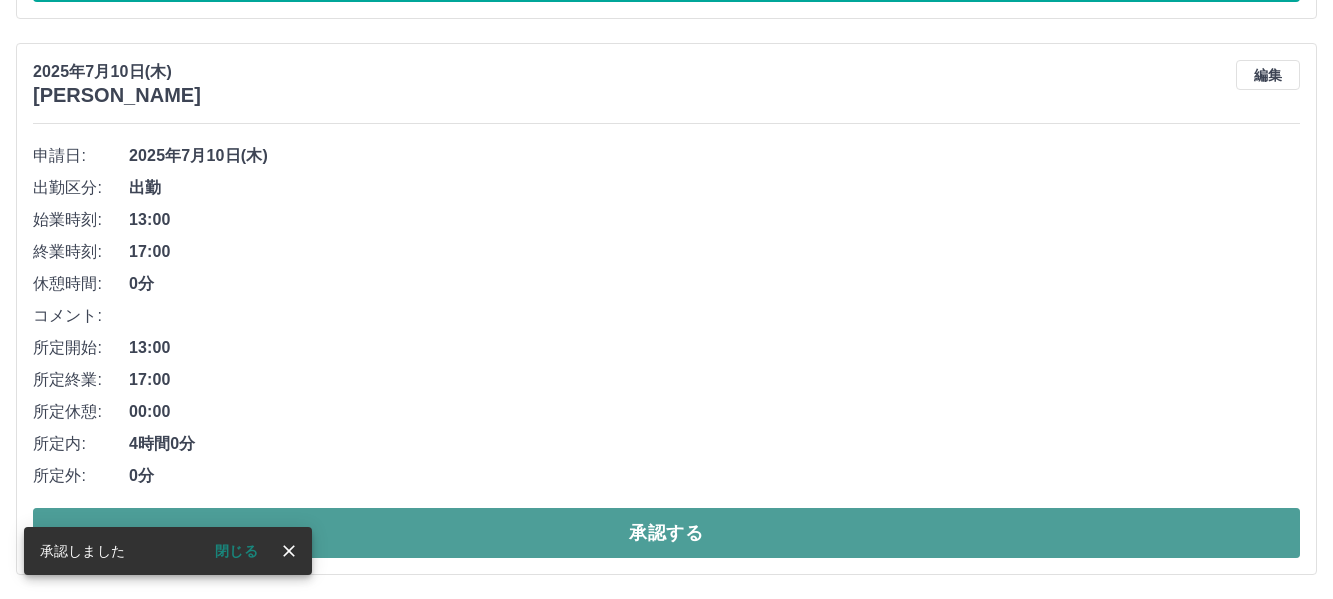 click on "承認する" at bounding box center (666, 533) 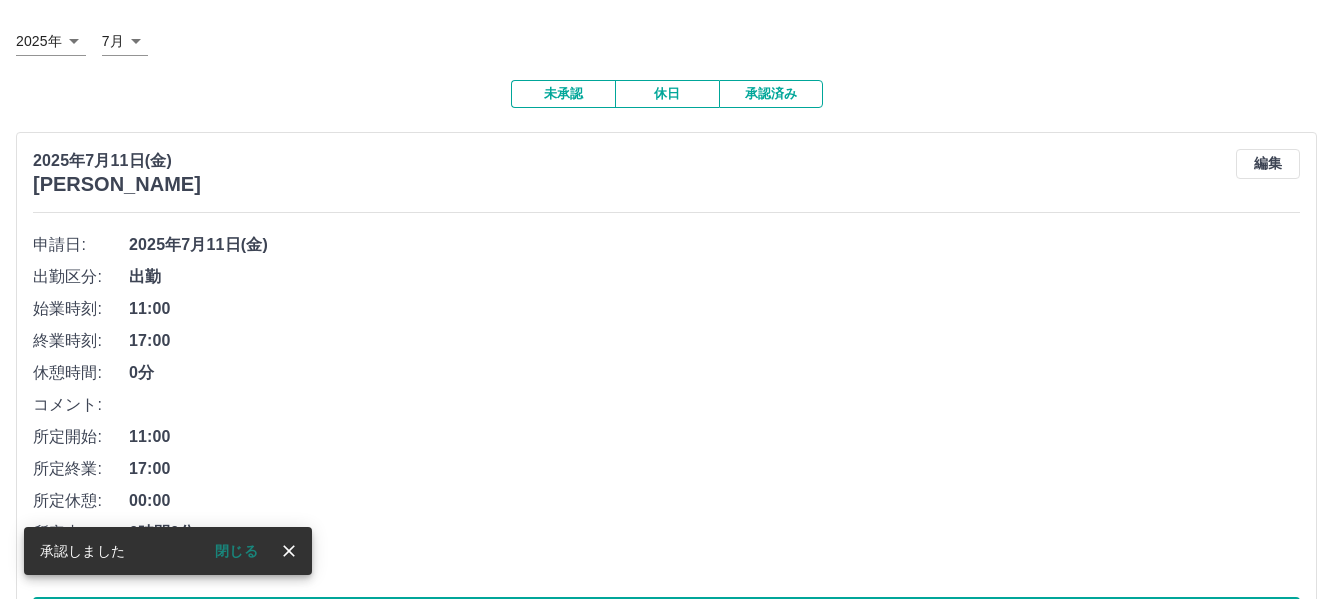 scroll, scrollTop: 0, scrollLeft: 0, axis: both 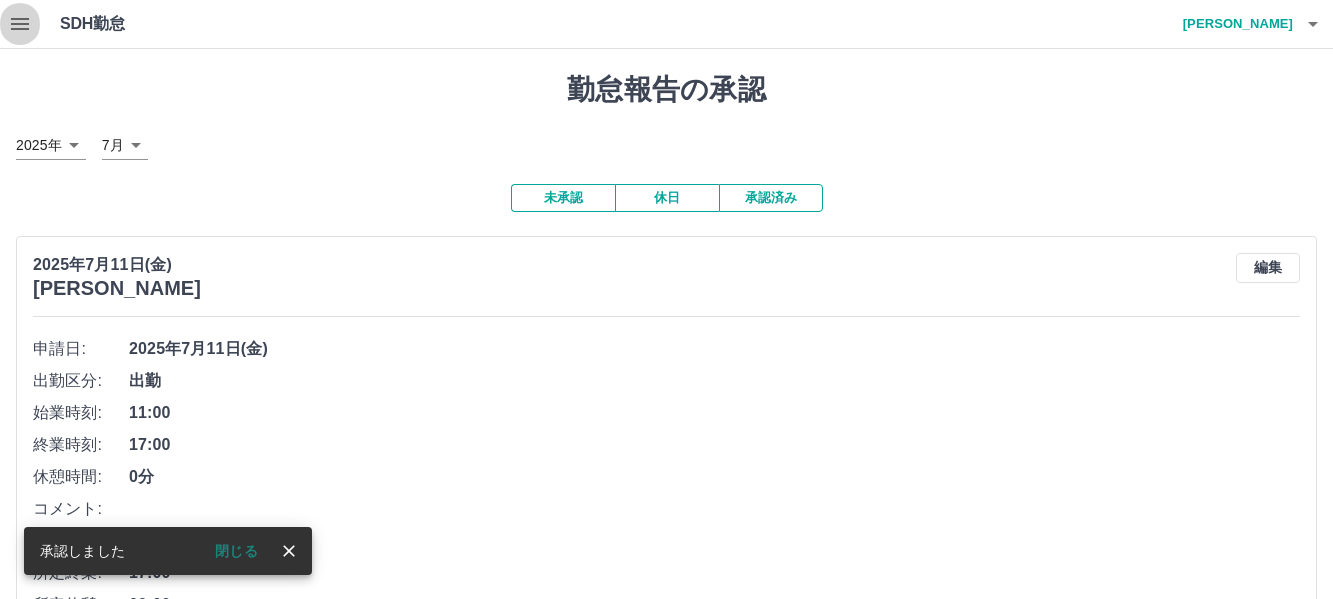 click at bounding box center (20, 24) 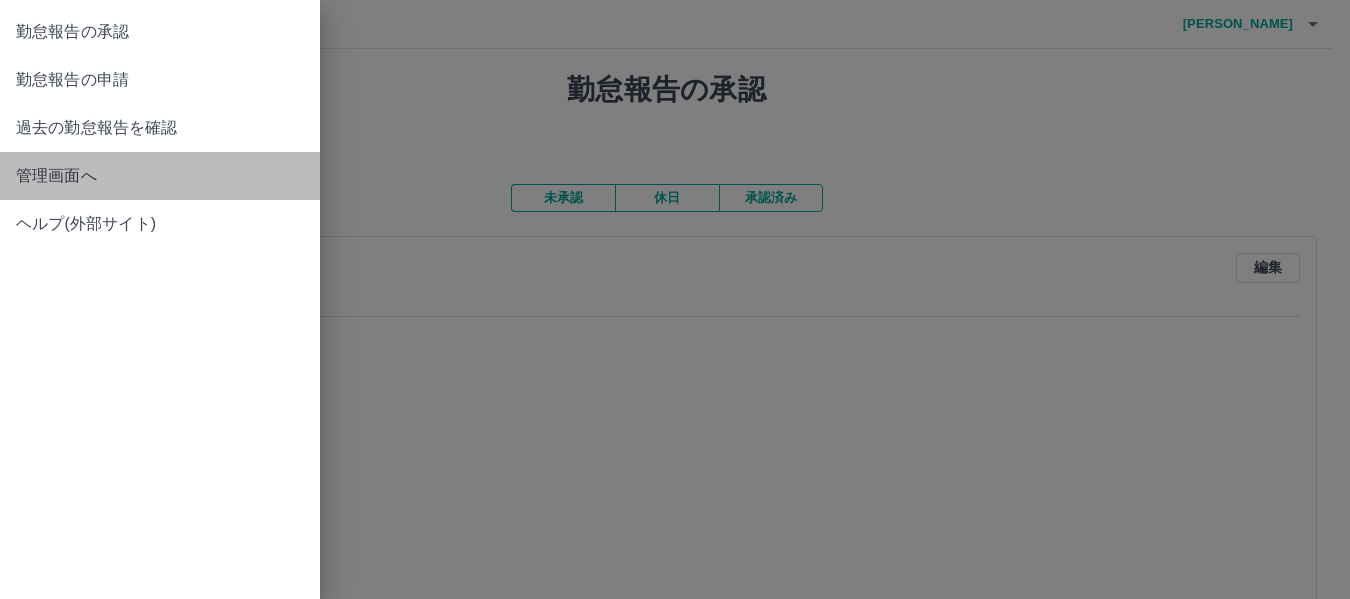click on "管理画面へ" at bounding box center (160, 176) 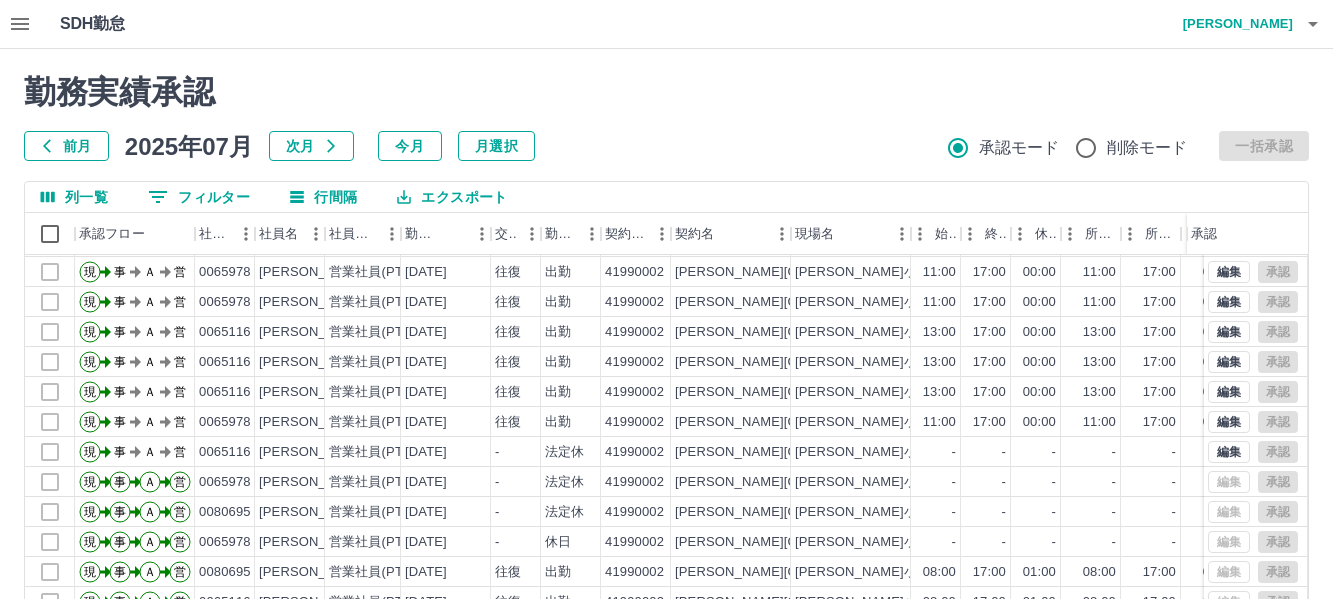 scroll, scrollTop: 104, scrollLeft: 0, axis: vertical 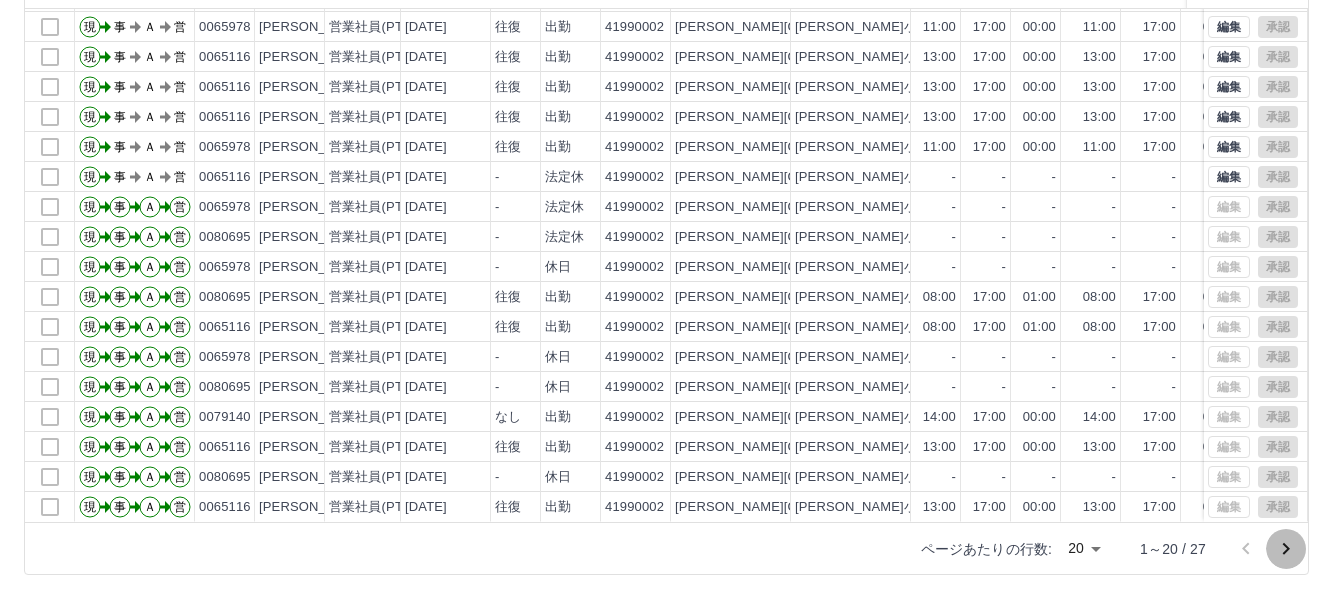 click 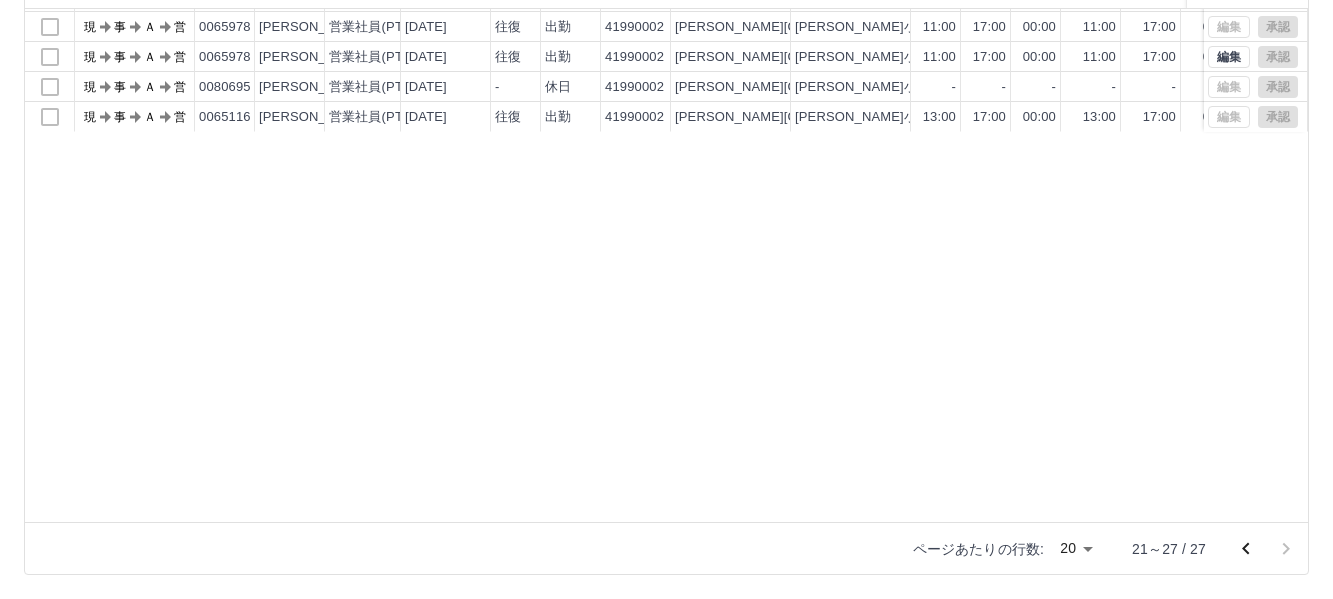 scroll, scrollTop: 0, scrollLeft: 0, axis: both 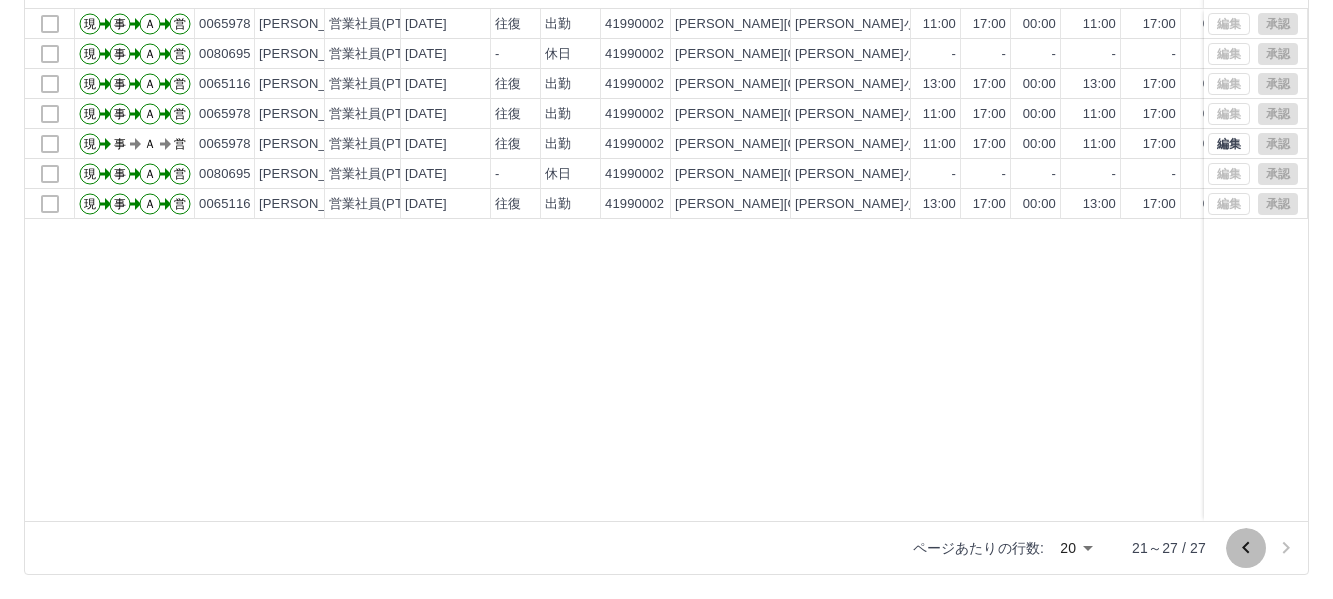 click 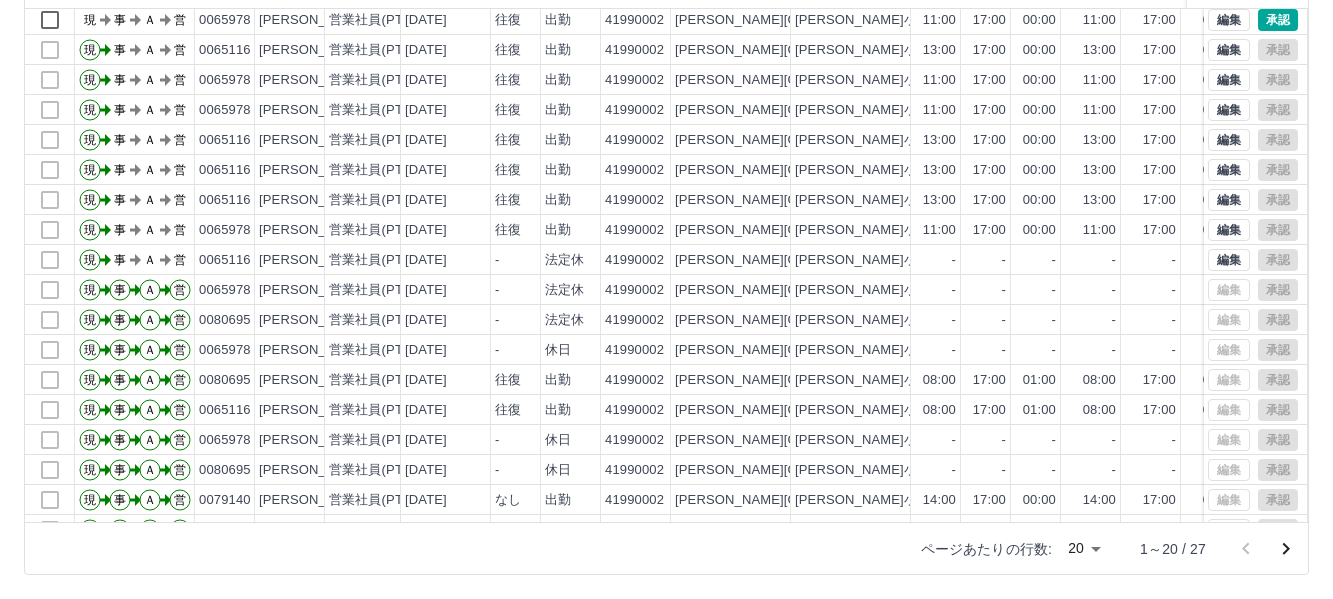 scroll, scrollTop: 0, scrollLeft: 0, axis: both 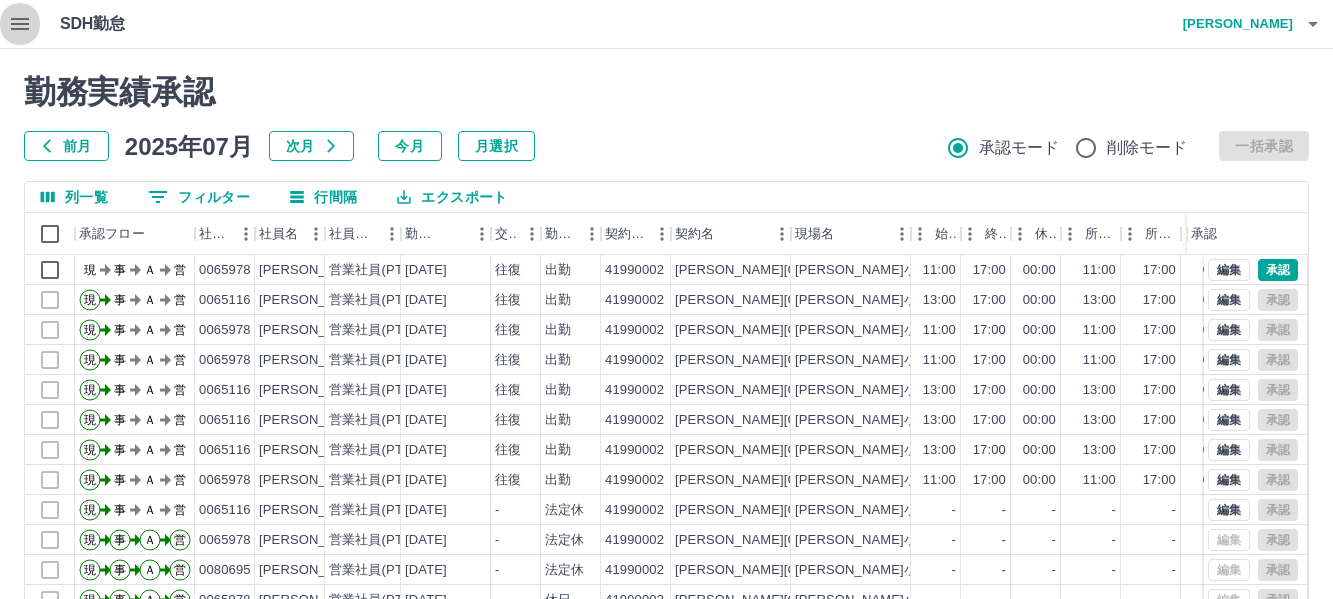 click 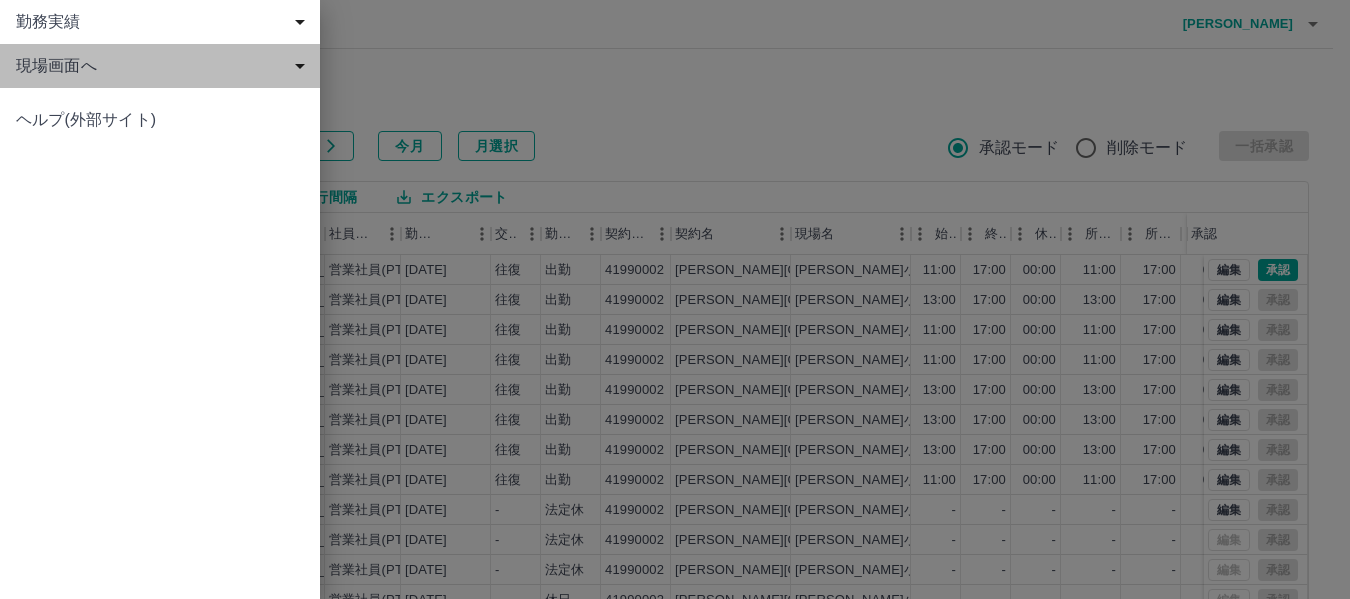click on "現場画面へ" at bounding box center [164, 66] 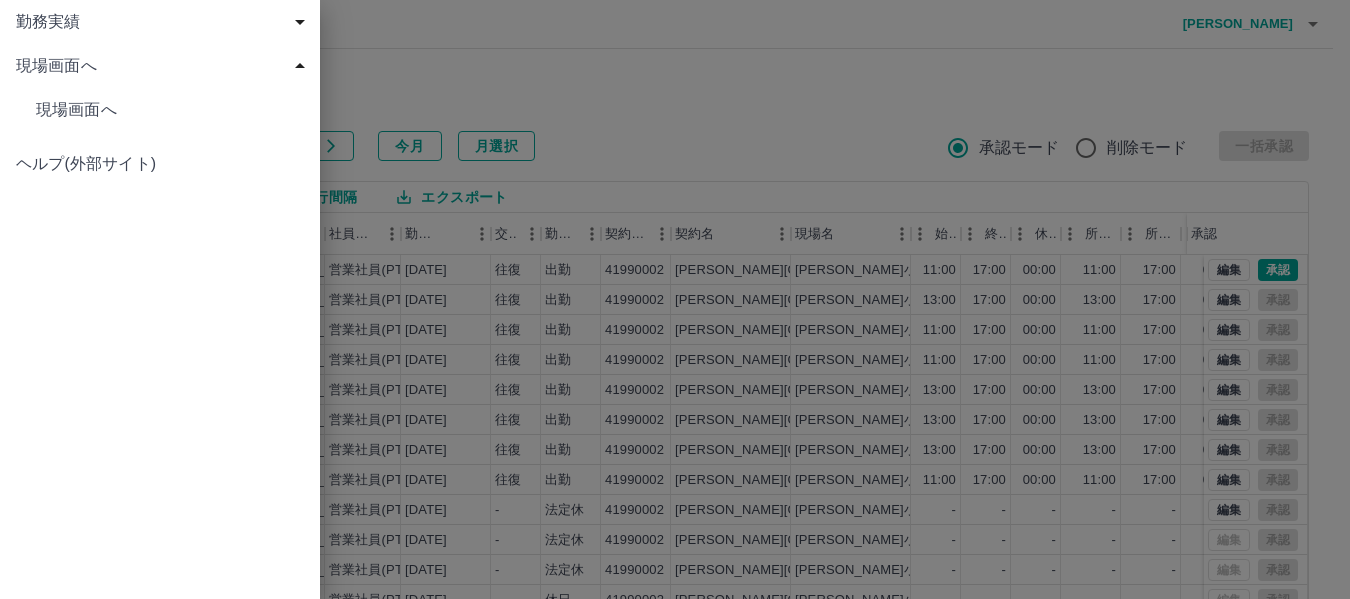 click on "現場画面へ" at bounding box center (170, 110) 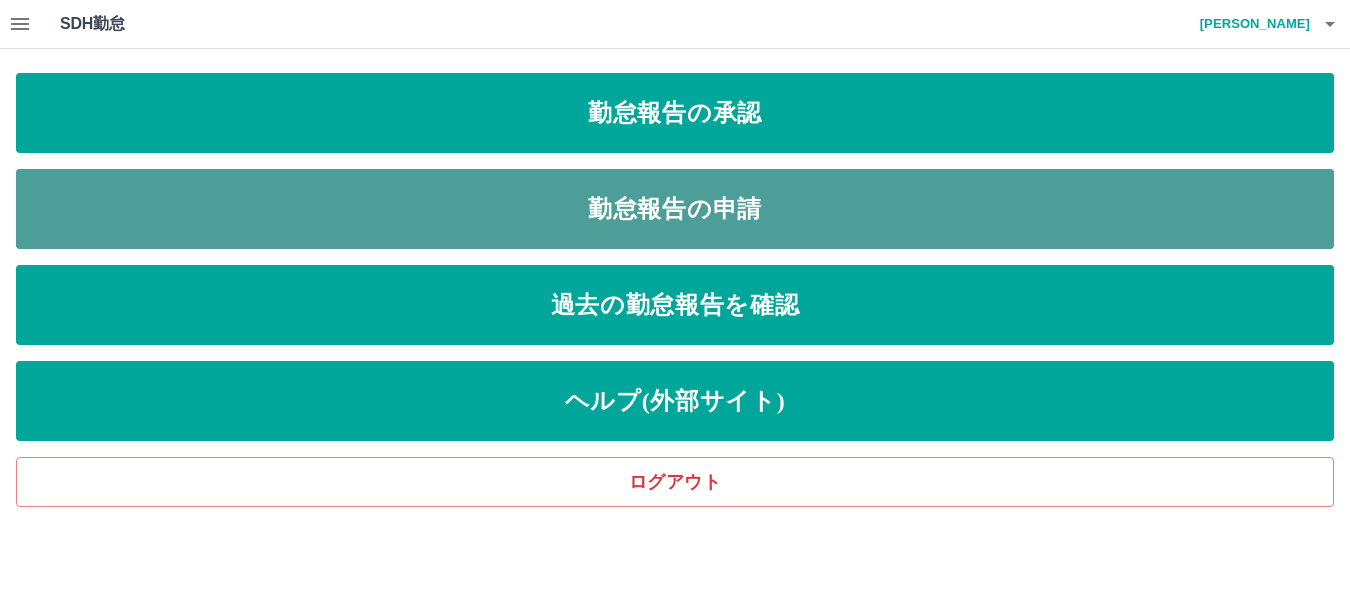click on "勤怠報告の申請" at bounding box center [675, 209] 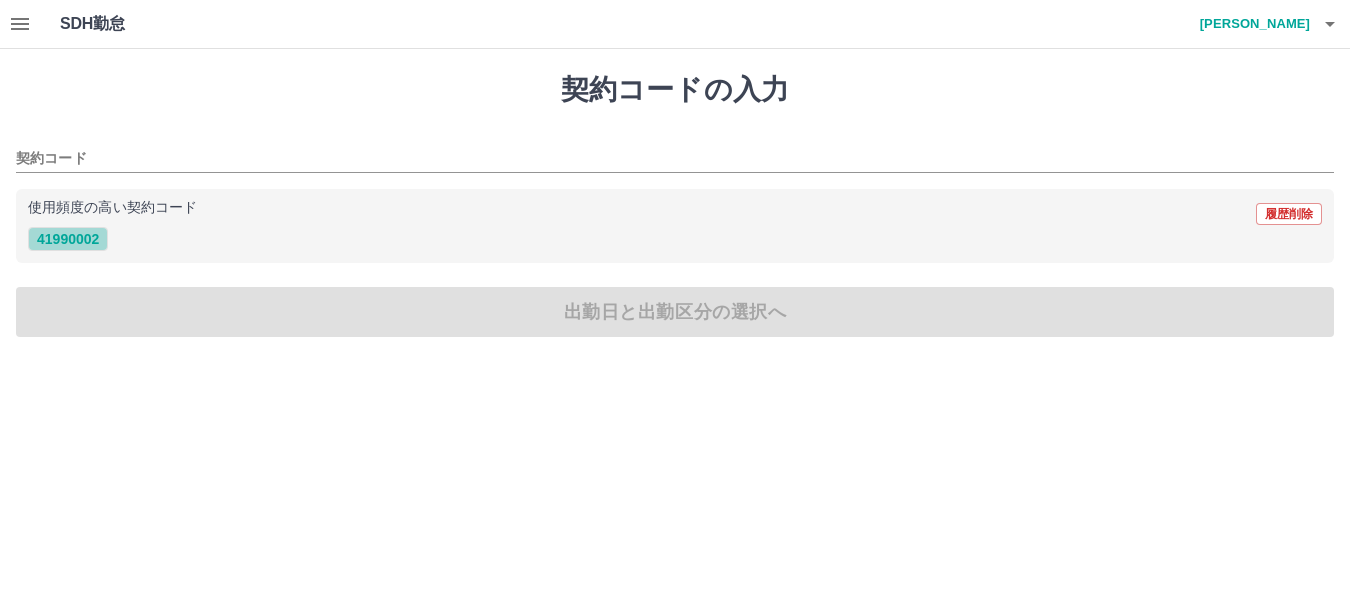 click on "41990002" at bounding box center [68, 239] 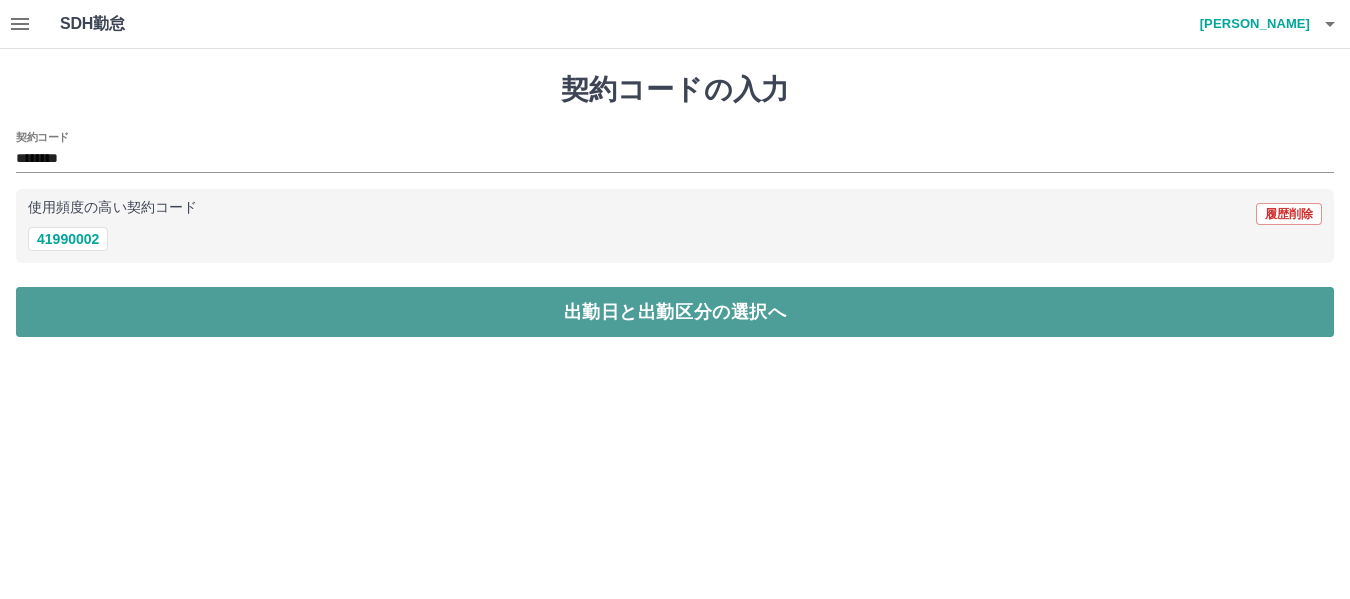 click on "出勤日と出勤区分の選択へ" at bounding box center [675, 312] 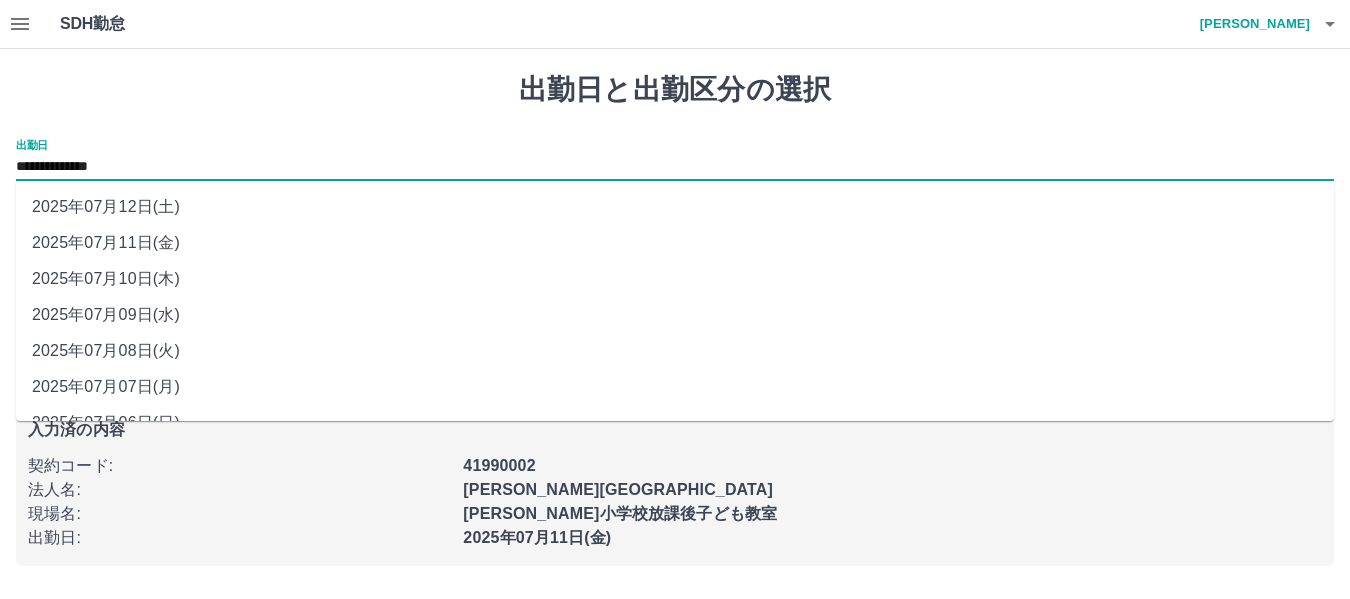 click on "**********" at bounding box center [675, 167] 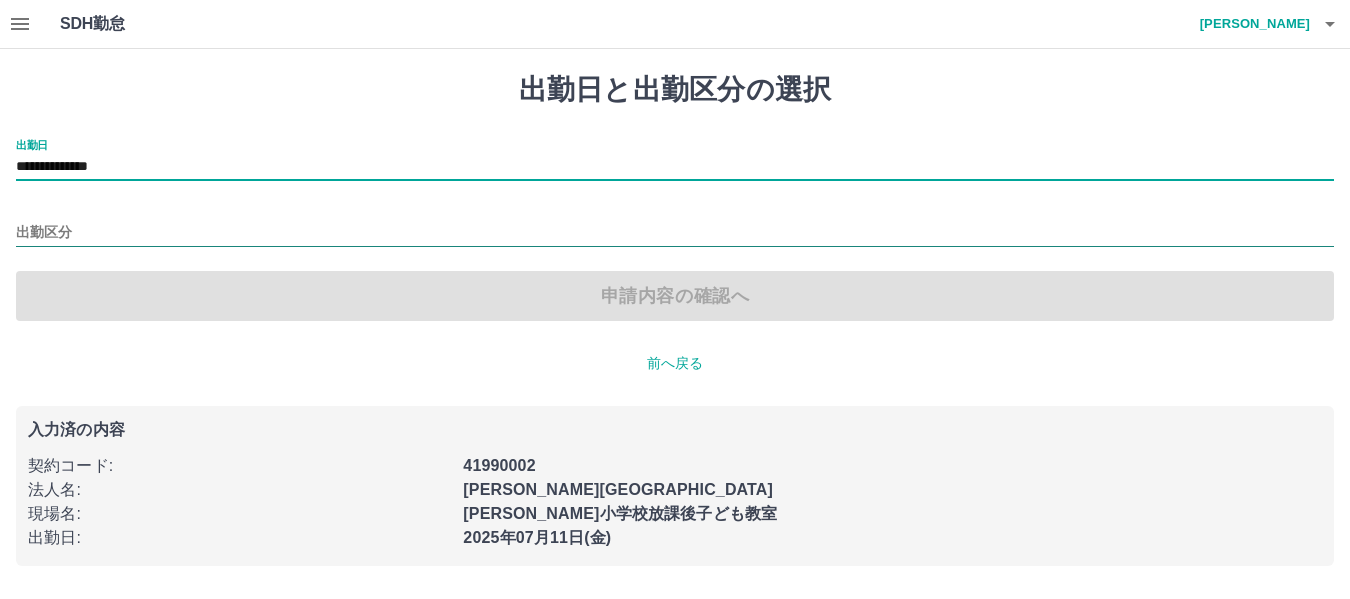 click on "出勤区分" at bounding box center (675, 233) 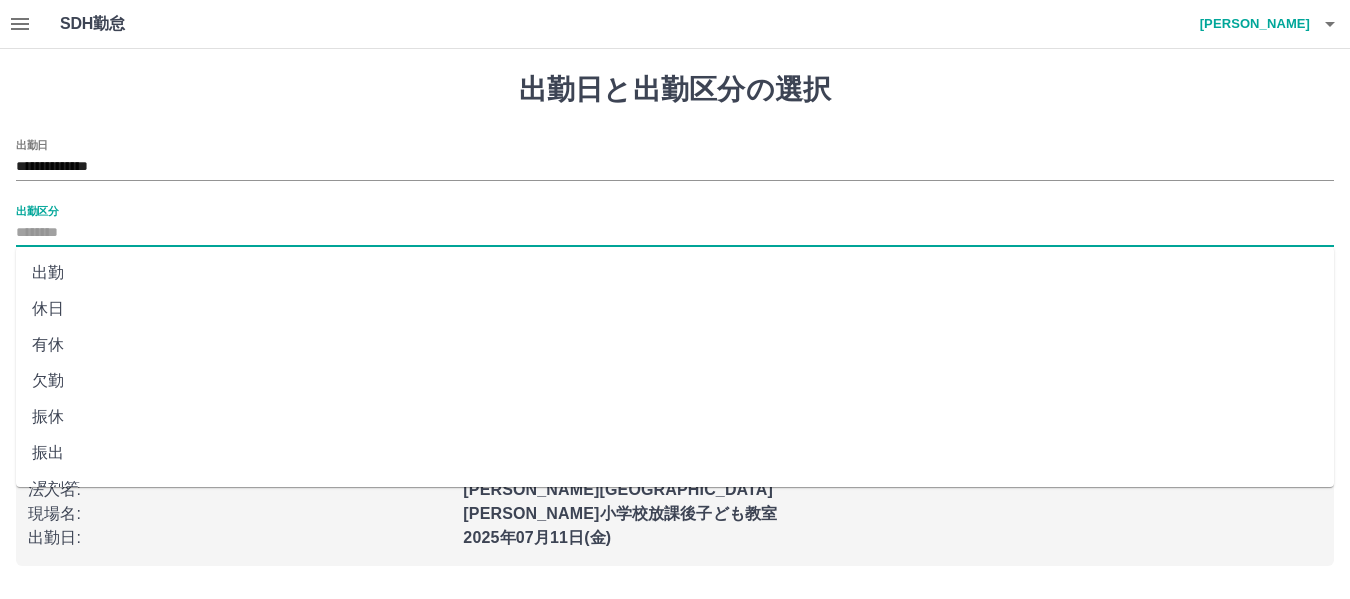click on "出勤" at bounding box center [675, 273] 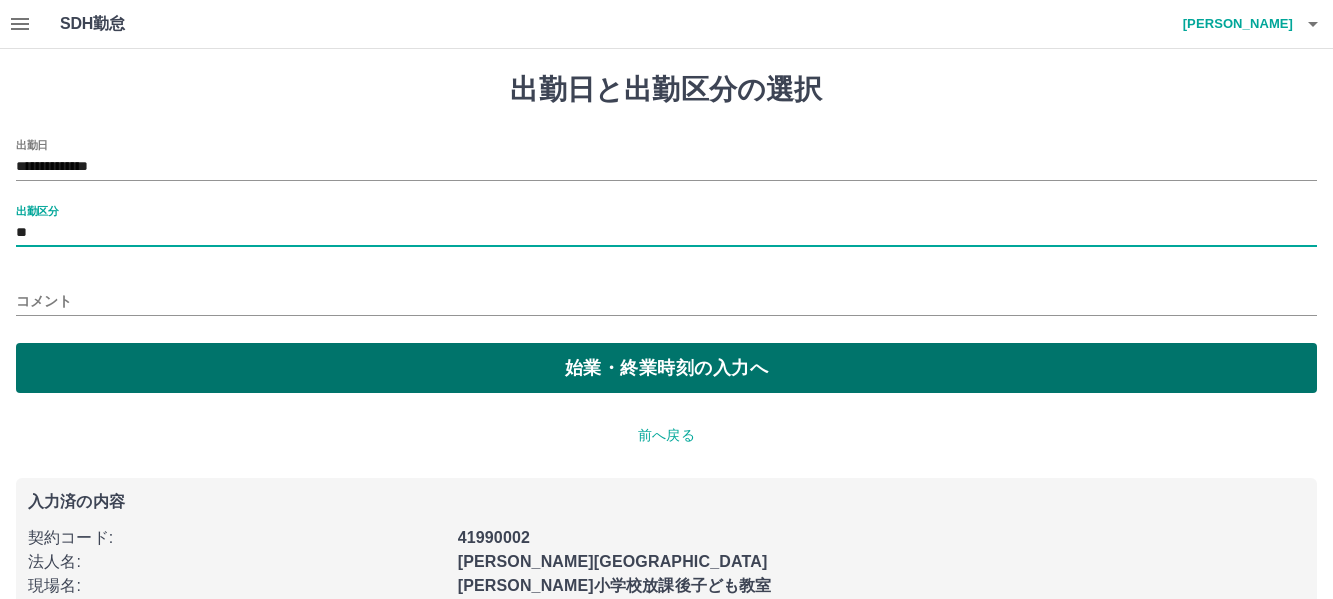 click on "始業・終業時刻の入力へ" at bounding box center (666, 368) 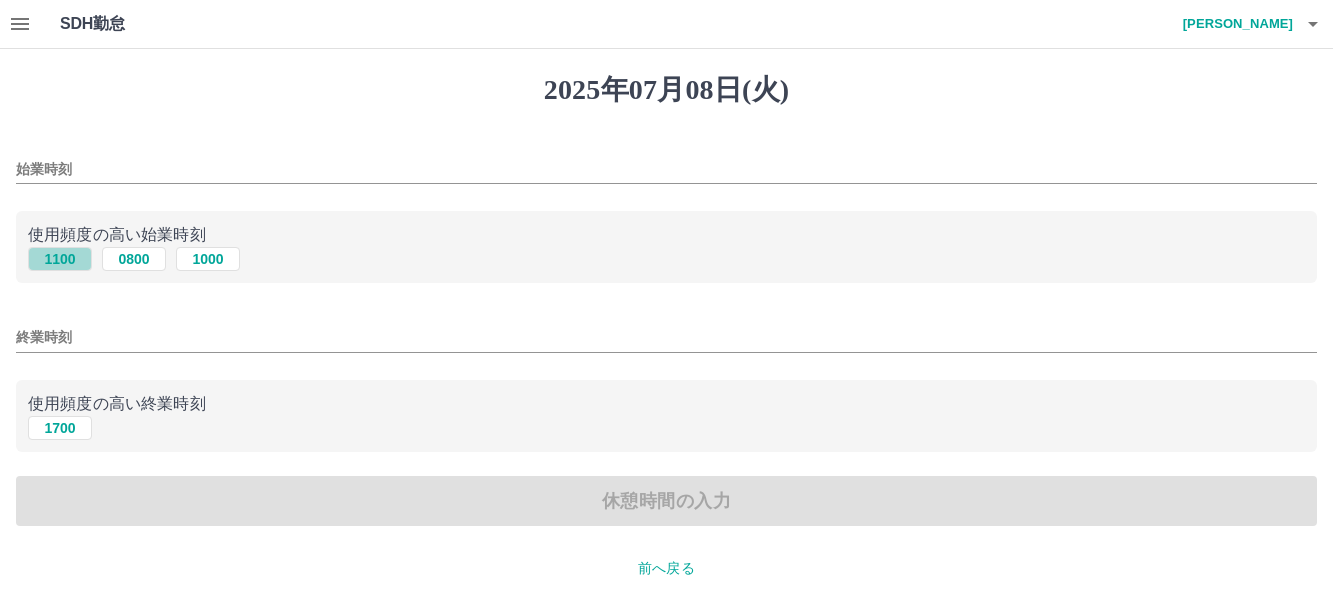 click on "1100" at bounding box center [60, 259] 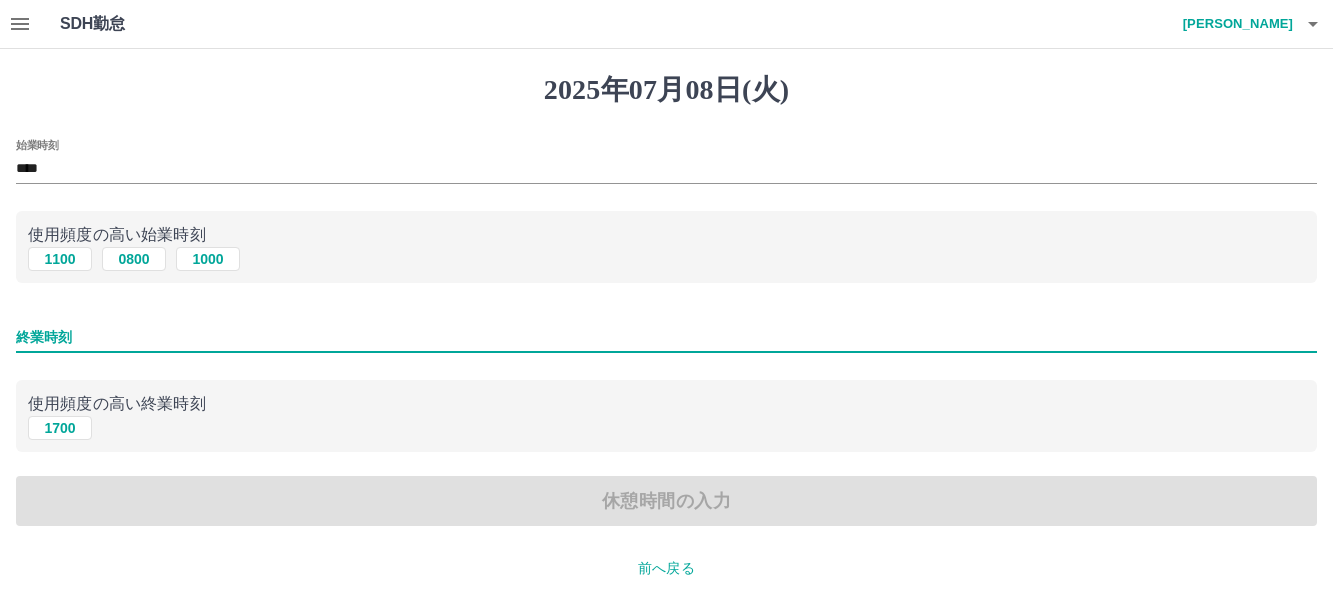 click on "終業時刻" at bounding box center (666, 337) 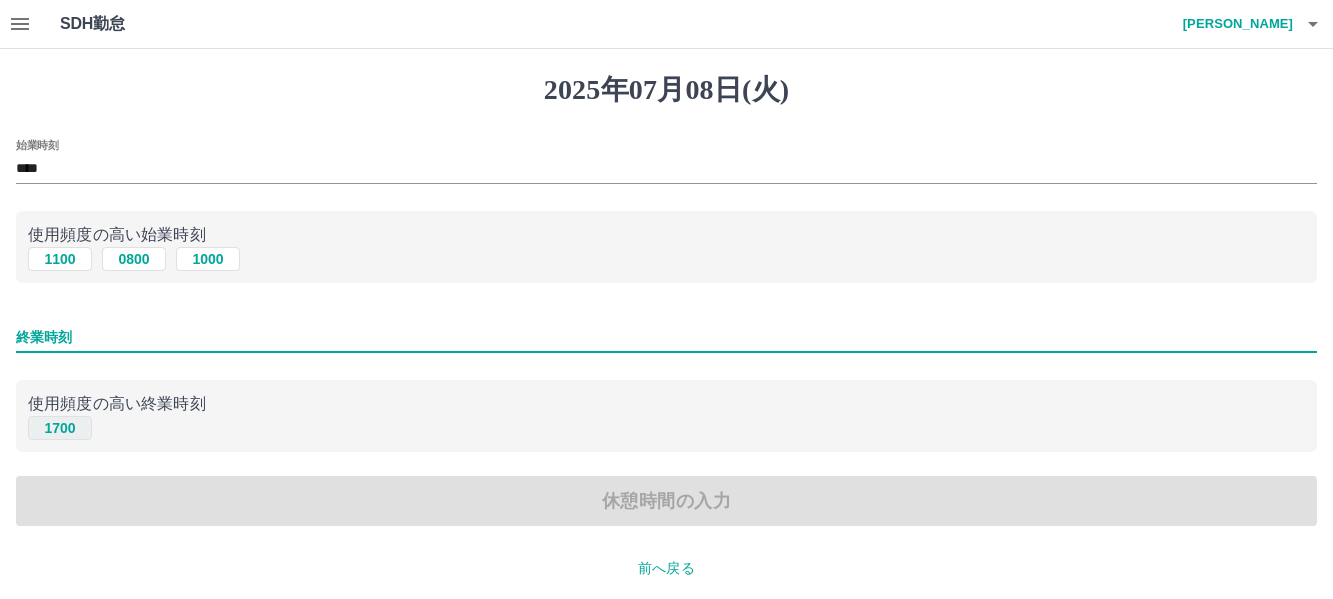 click on "1700" at bounding box center [60, 428] 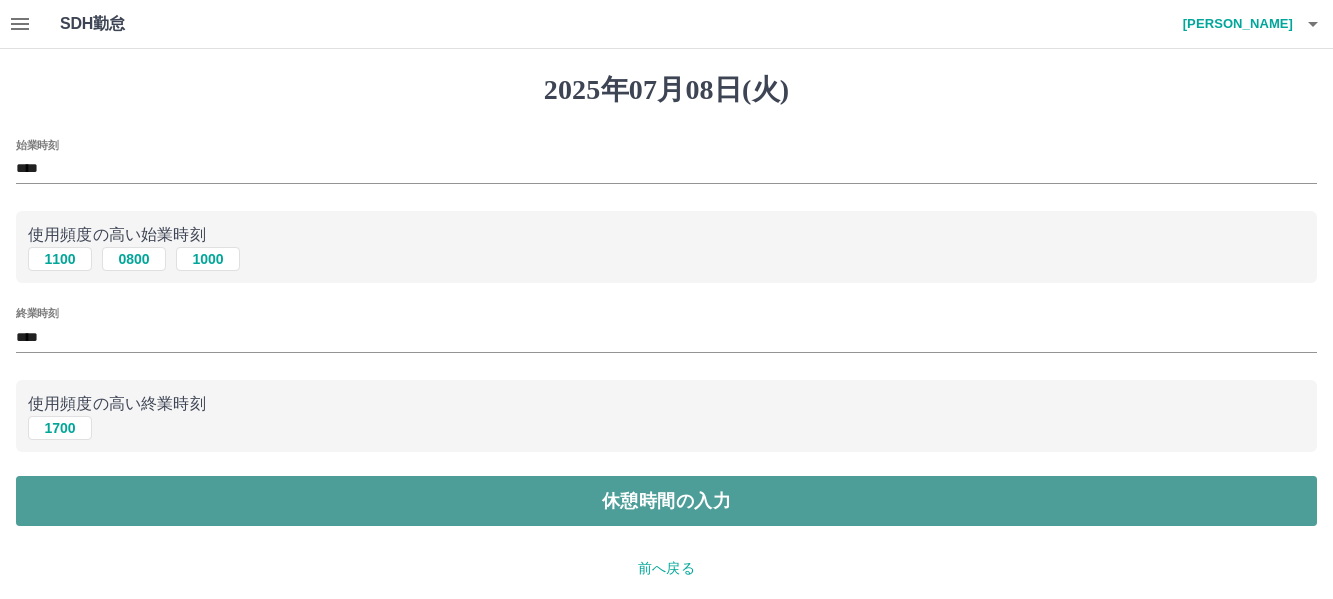 click on "休憩時間の入力" at bounding box center [666, 501] 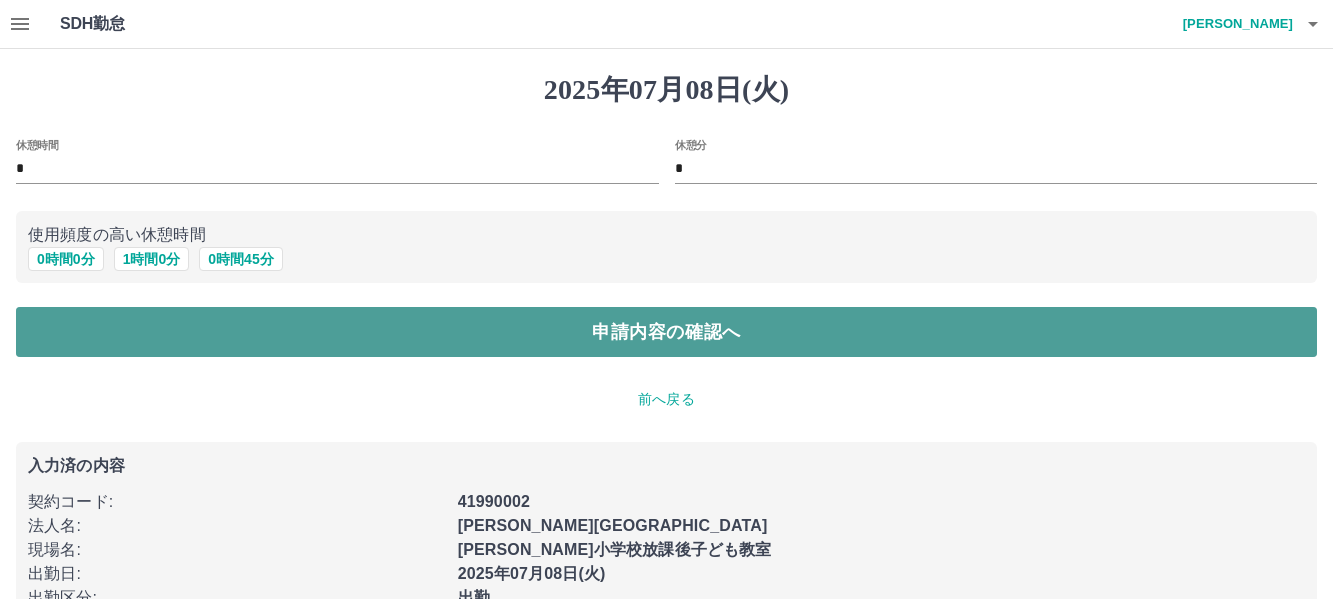 click on "申請内容の確認へ" at bounding box center [666, 332] 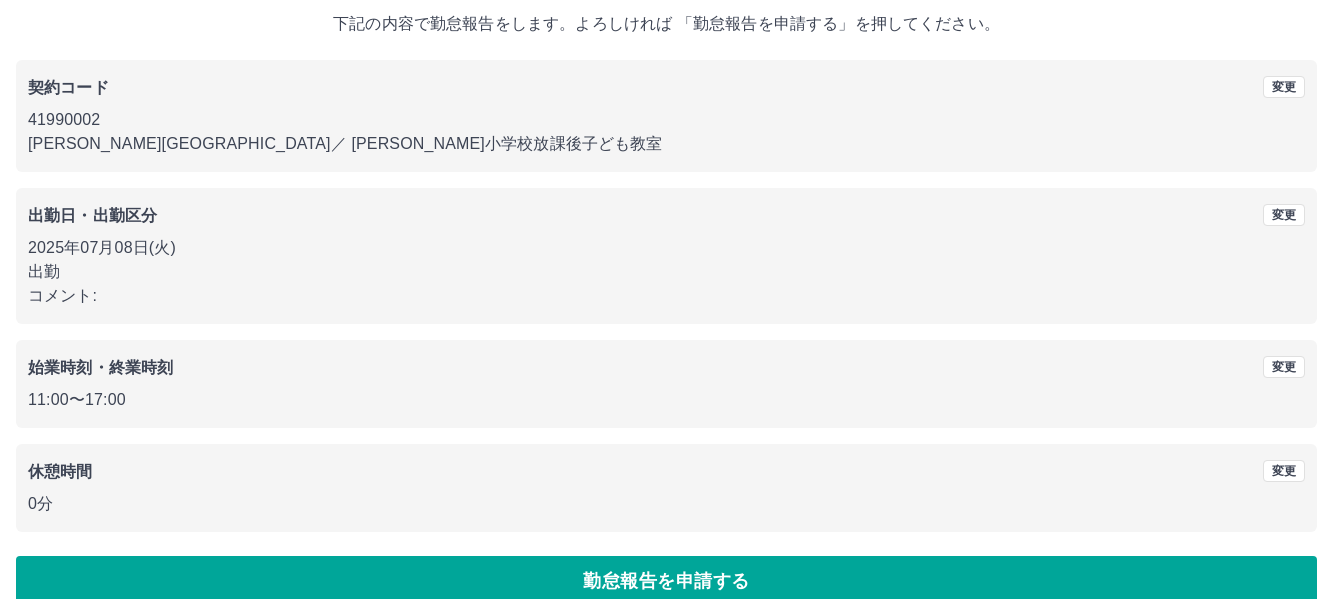 scroll, scrollTop: 150, scrollLeft: 0, axis: vertical 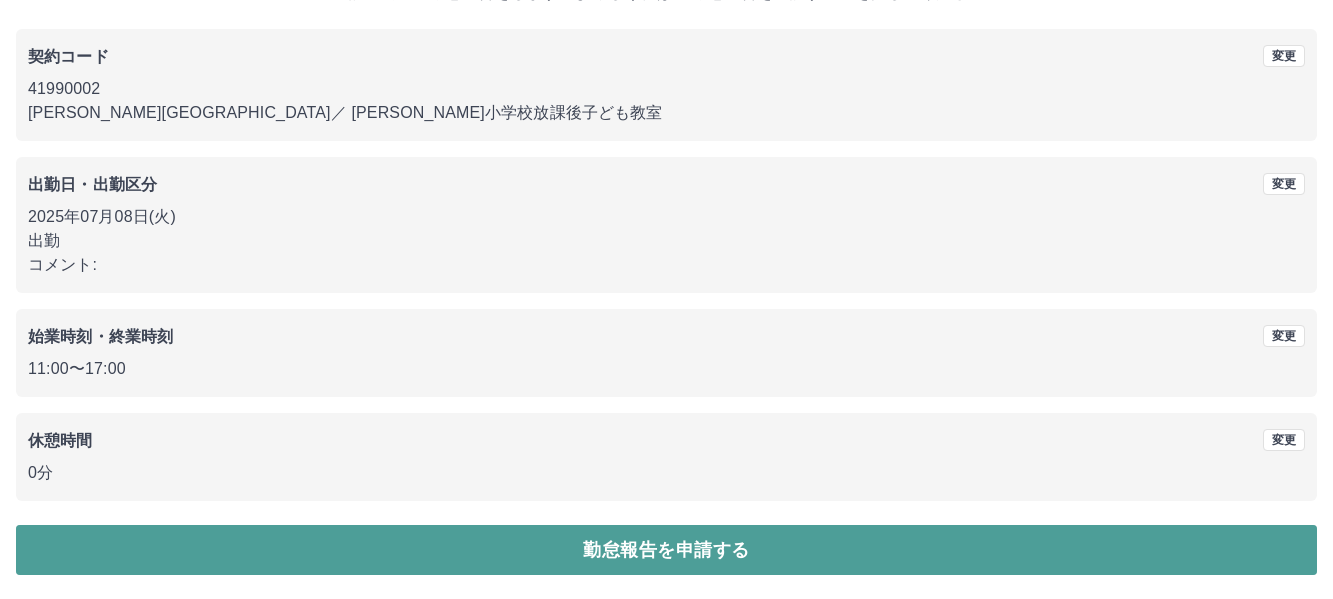 click on "勤怠報告を申請する" at bounding box center [666, 550] 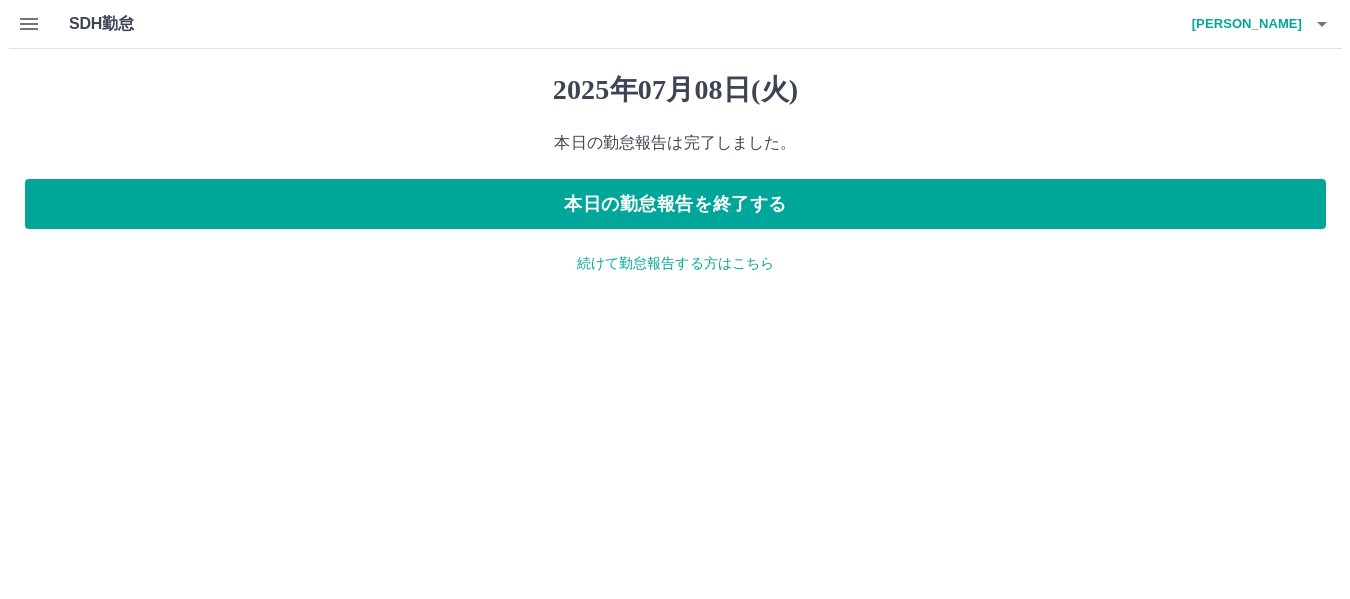 scroll, scrollTop: 0, scrollLeft: 0, axis: both 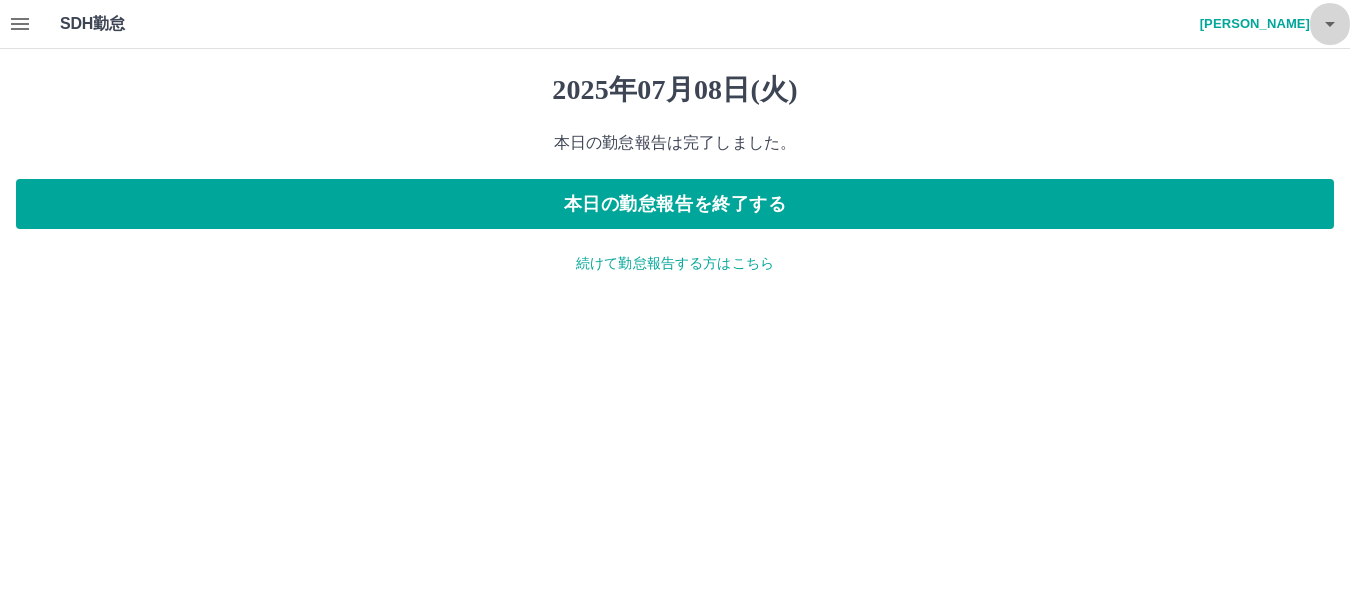 click 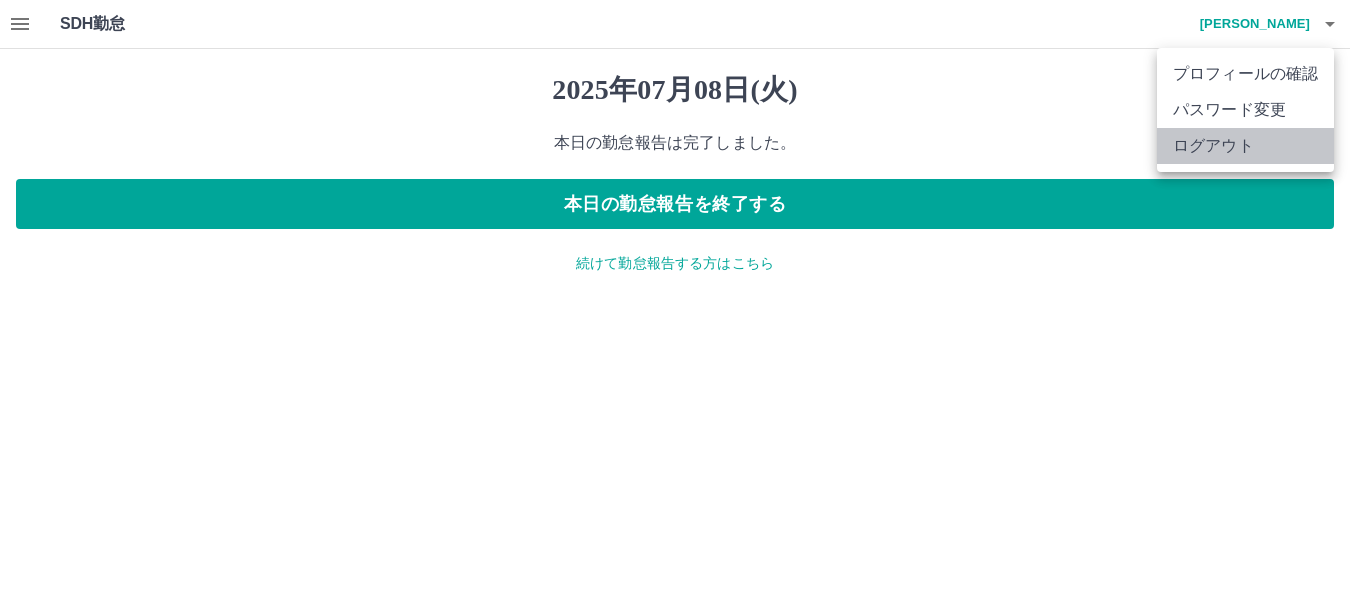 click on "ログアウト" at bounding box center [1245, 146] 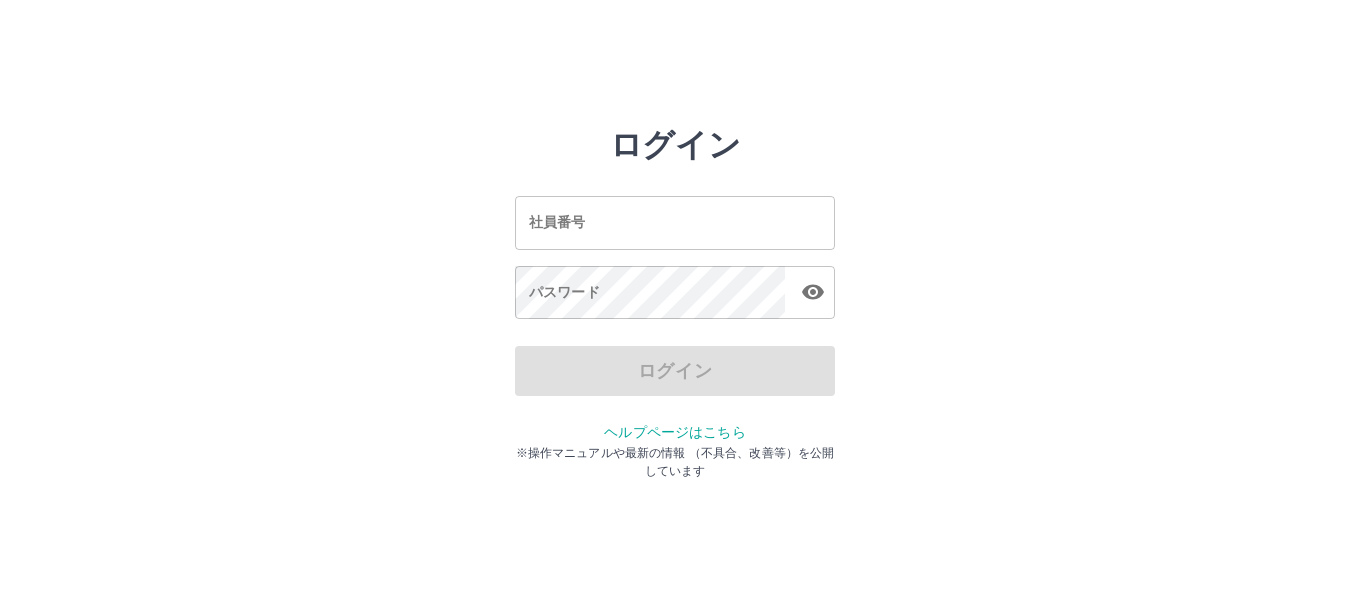 scroll, scrollTop: 0, scrollLeft: 0, axis: both 